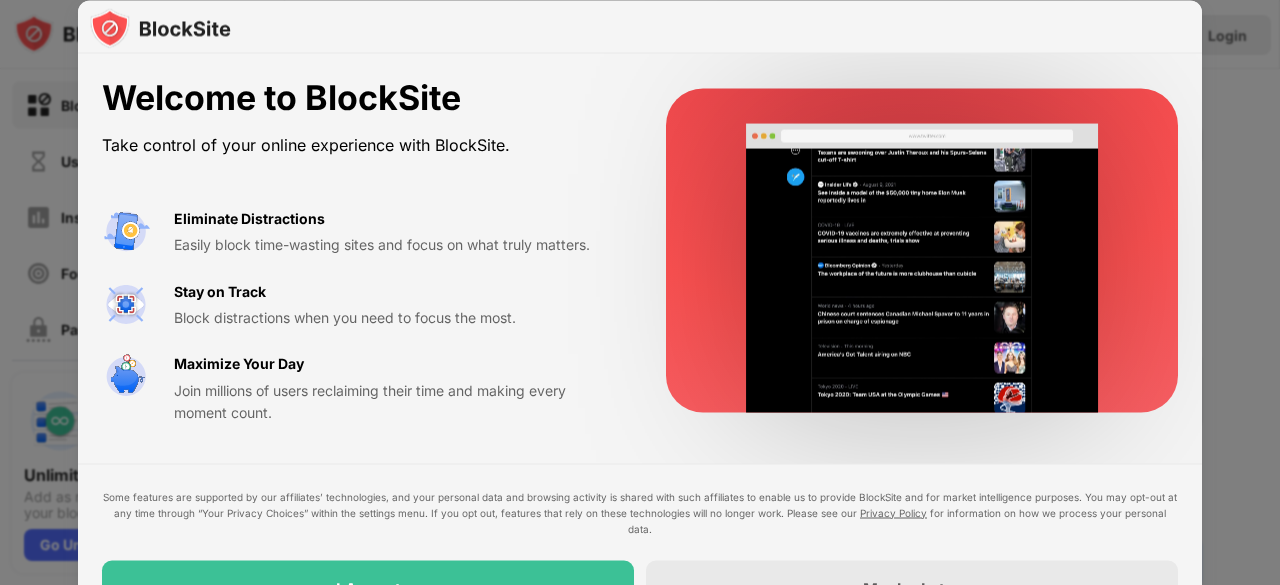 scroll, scrollTop: 0, scrollLeft: 0, axis: both 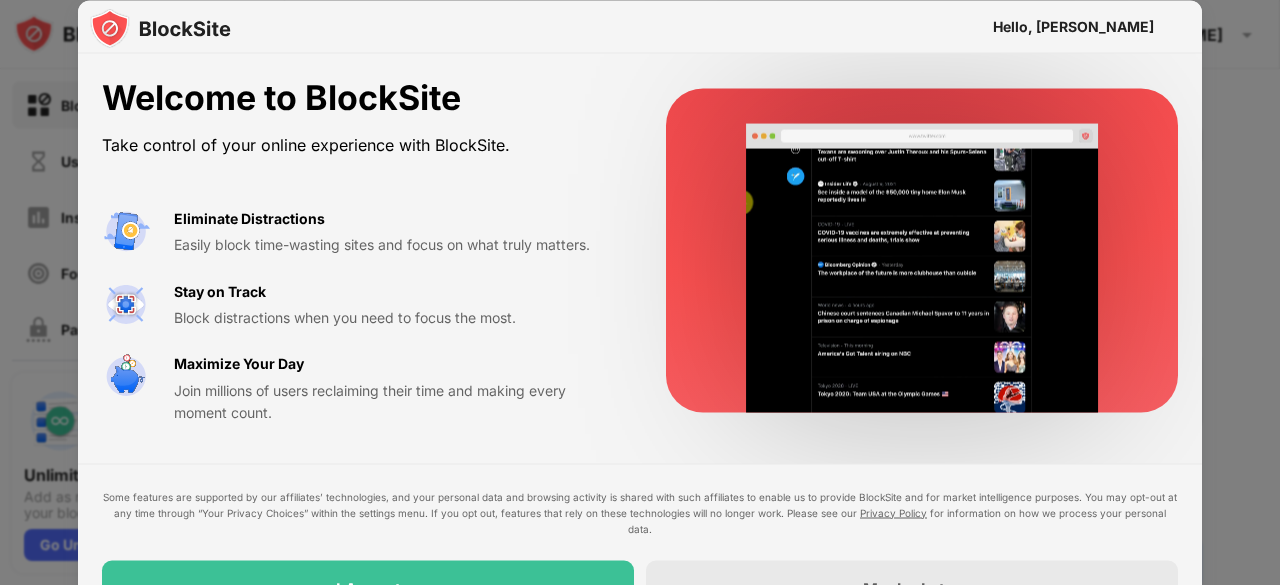 click on "Hello, dina" at bounding box center (1073, 26) 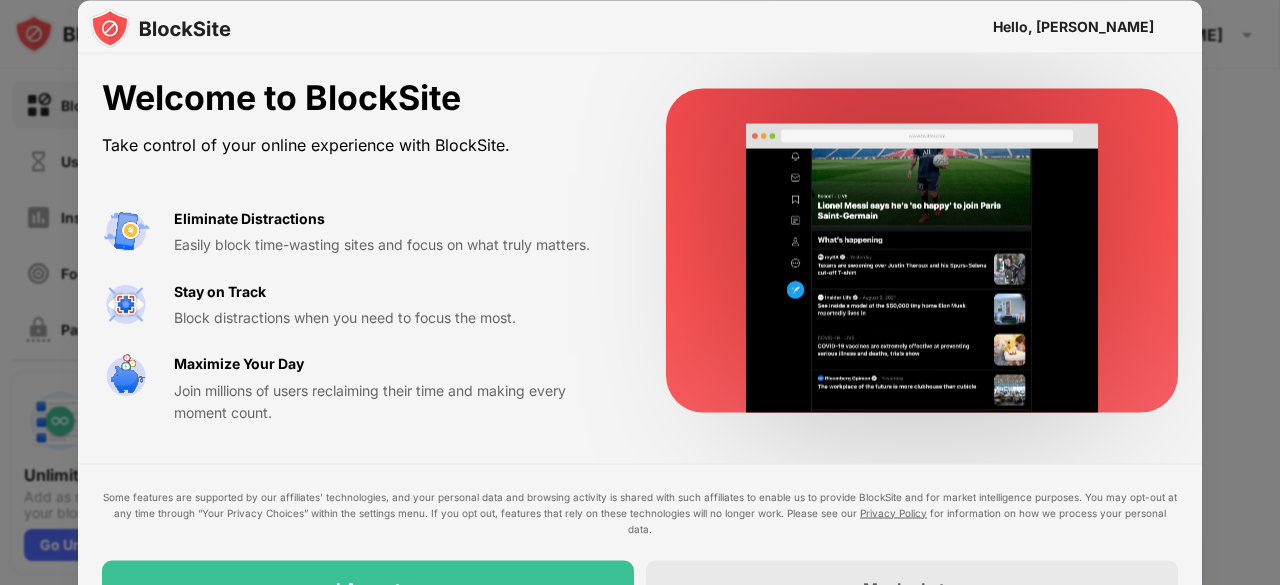 click on "Easily block time-wasting sites and focus on what truly matters." at bounding box center (396, 245) 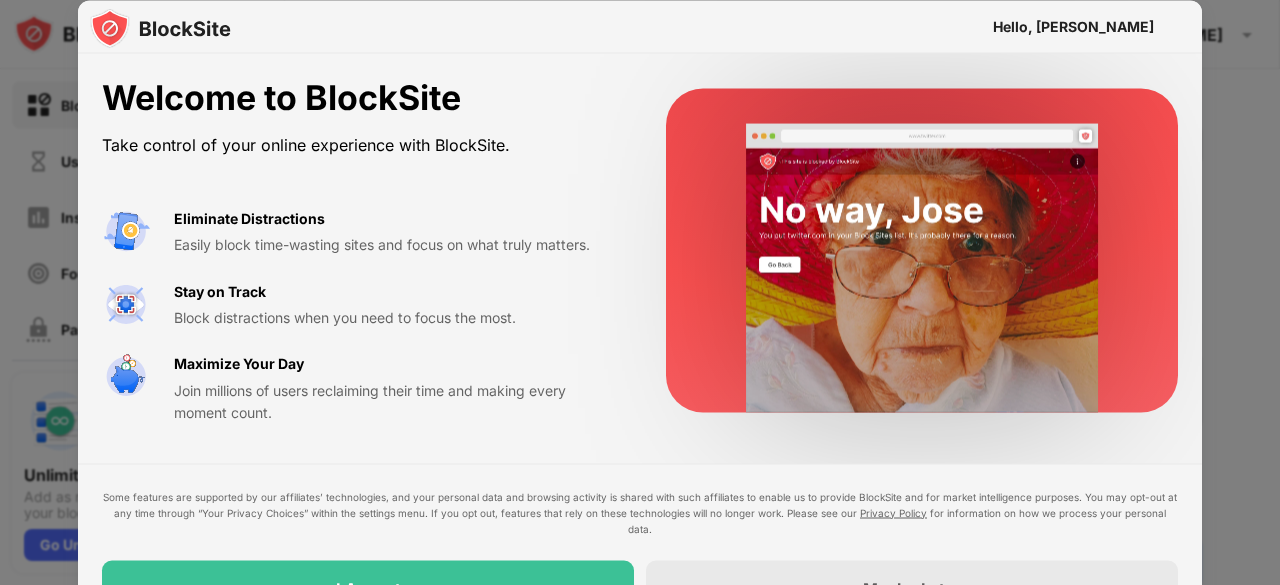 click on "Block distractions when you need to focus the most." at bounding box center (396, 317) 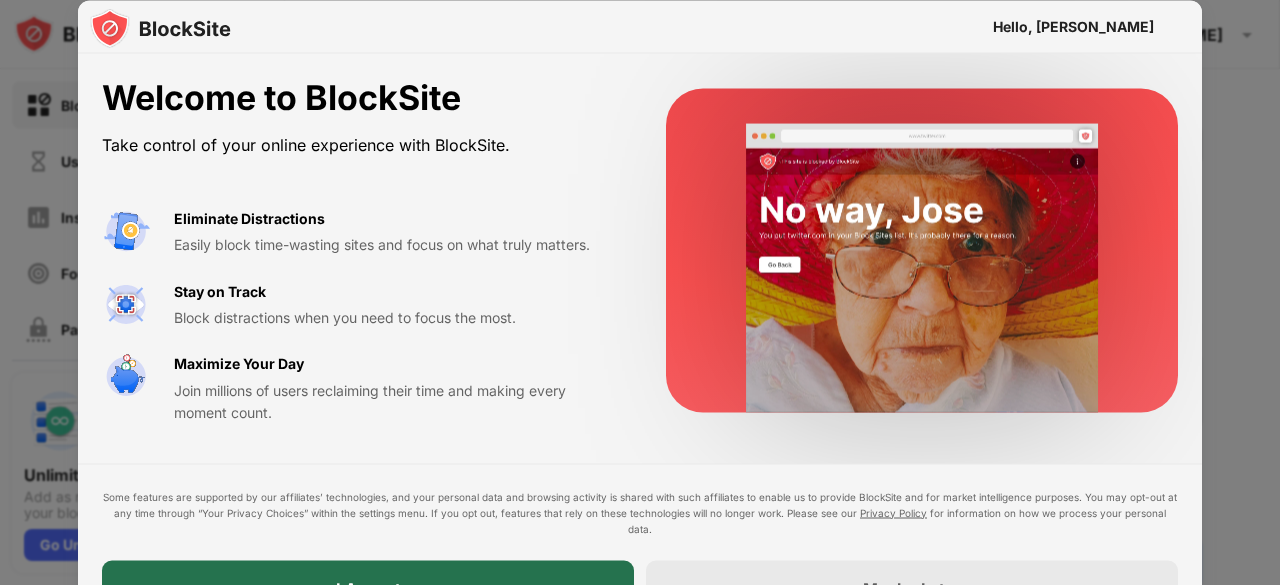 click on "I Accept" at bounding box center [368, 588] 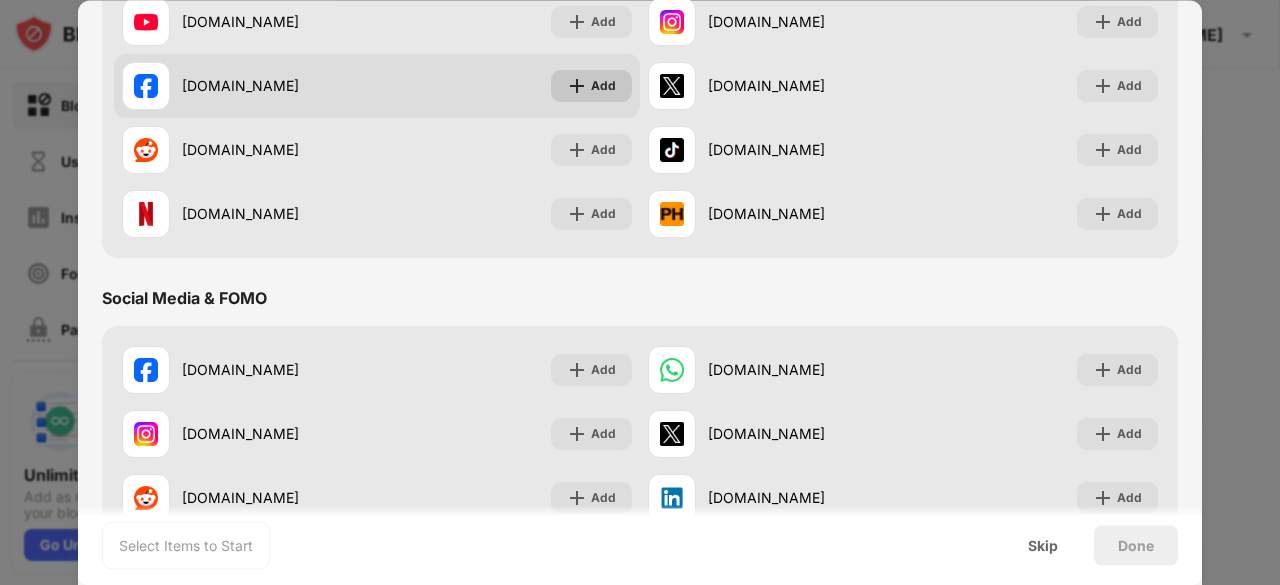 scroll, scrollTop: 291, scrollLeft: 0, axis: vertical 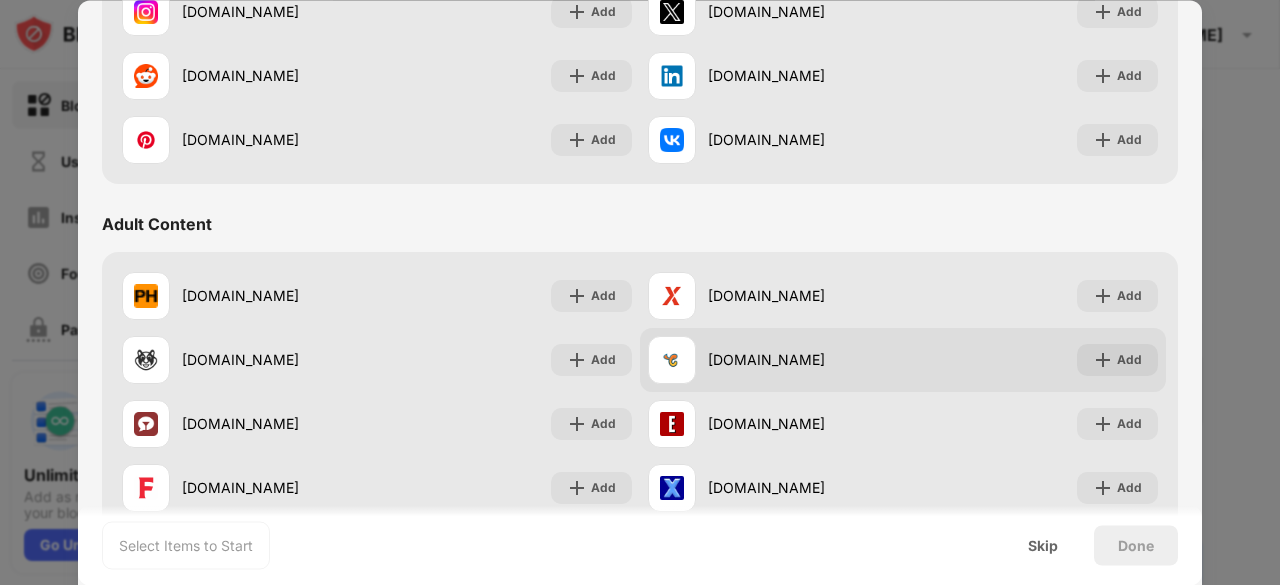 click on "chaturbate.com Add" at bounding box center [903, 360] 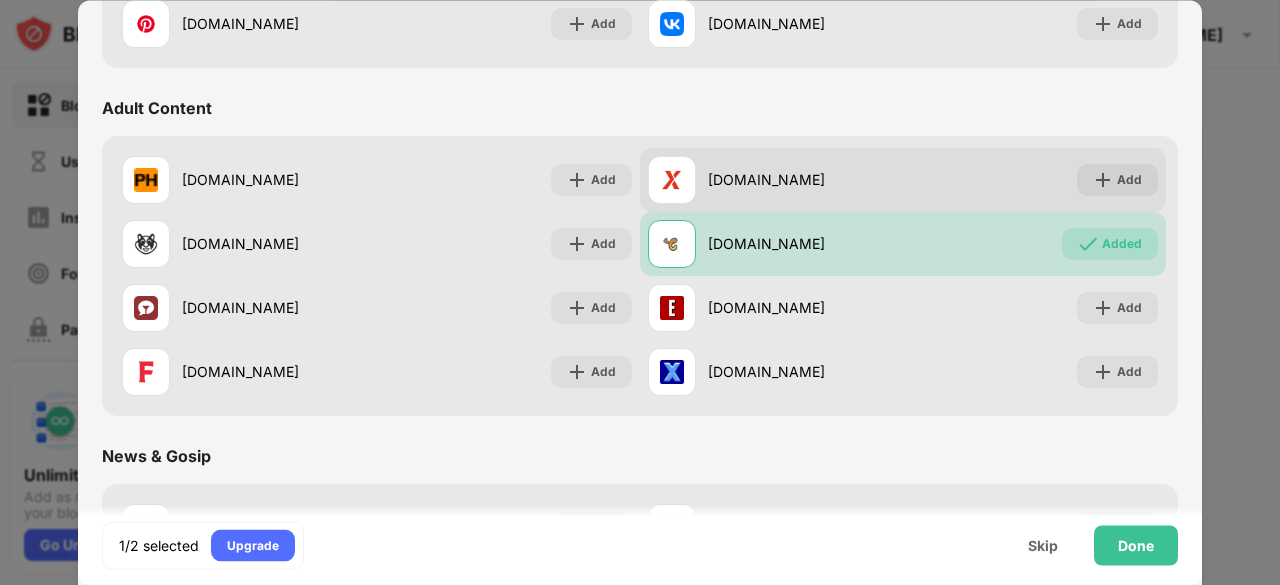 click on "xvideos.com Add" at bounding box center [903, 180] 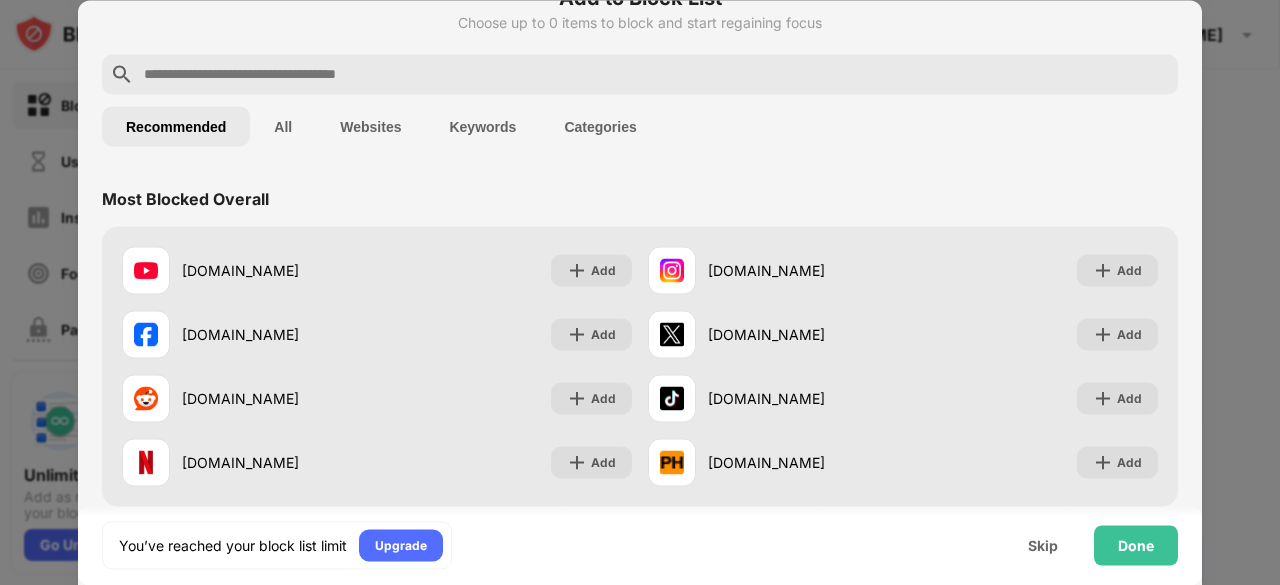 scroll, scrollTop: 0, scrollLeft: 0, axis: both 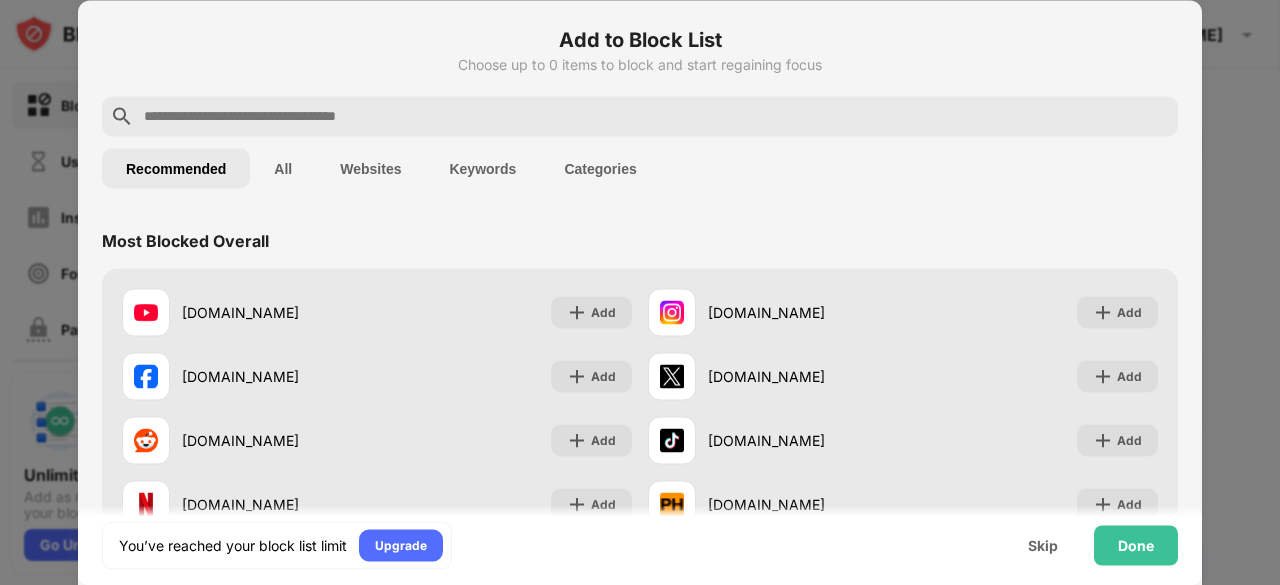 click at bounding box center [656, 116] 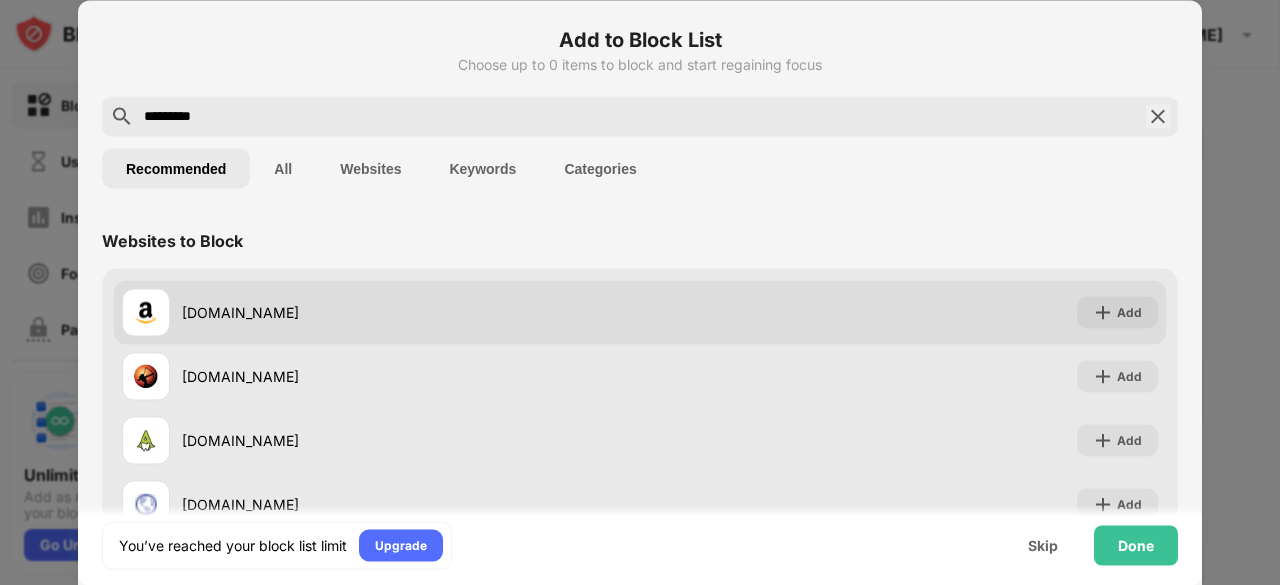 type on "*********" 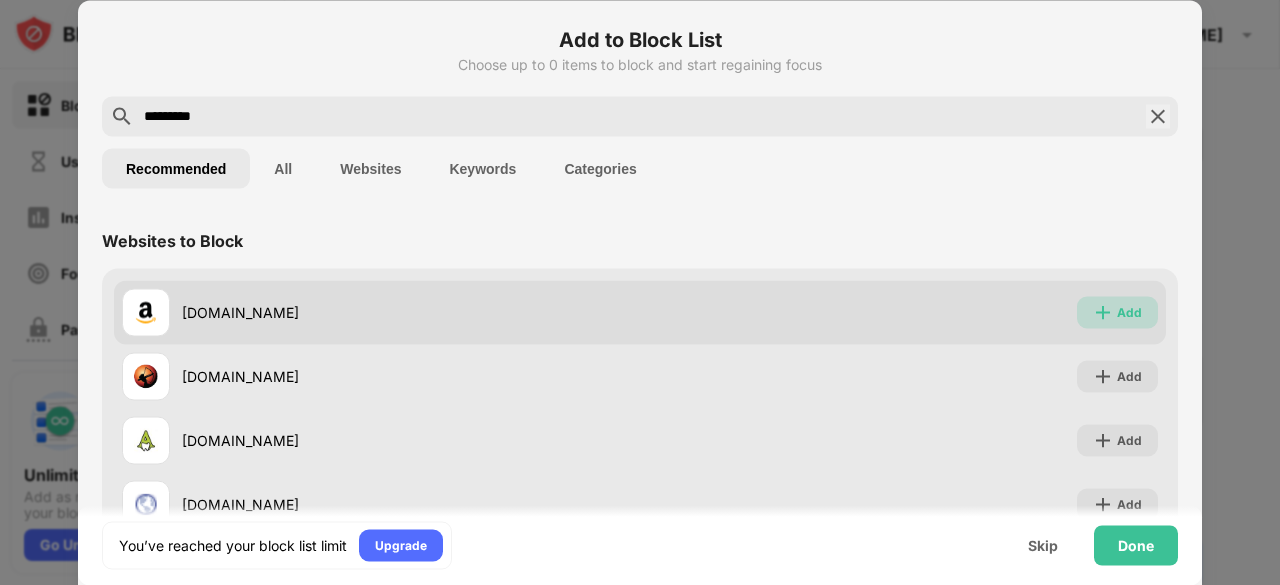 click on "Add" at bounding box center [1117, 312] 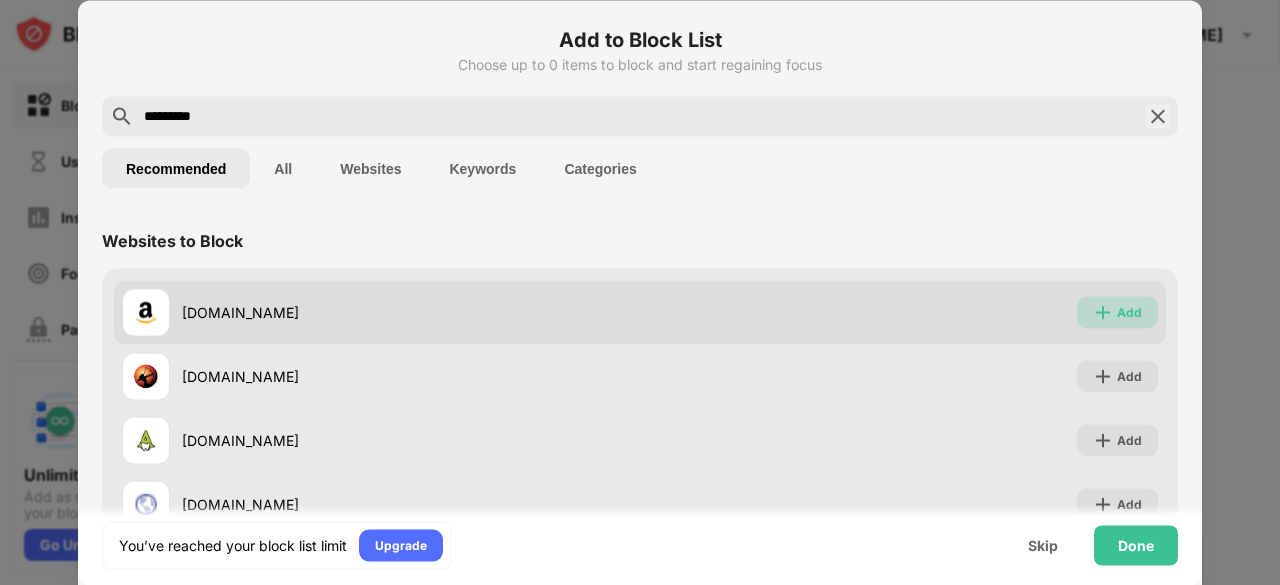 click on "Add" at bounding box center [1117, 312] 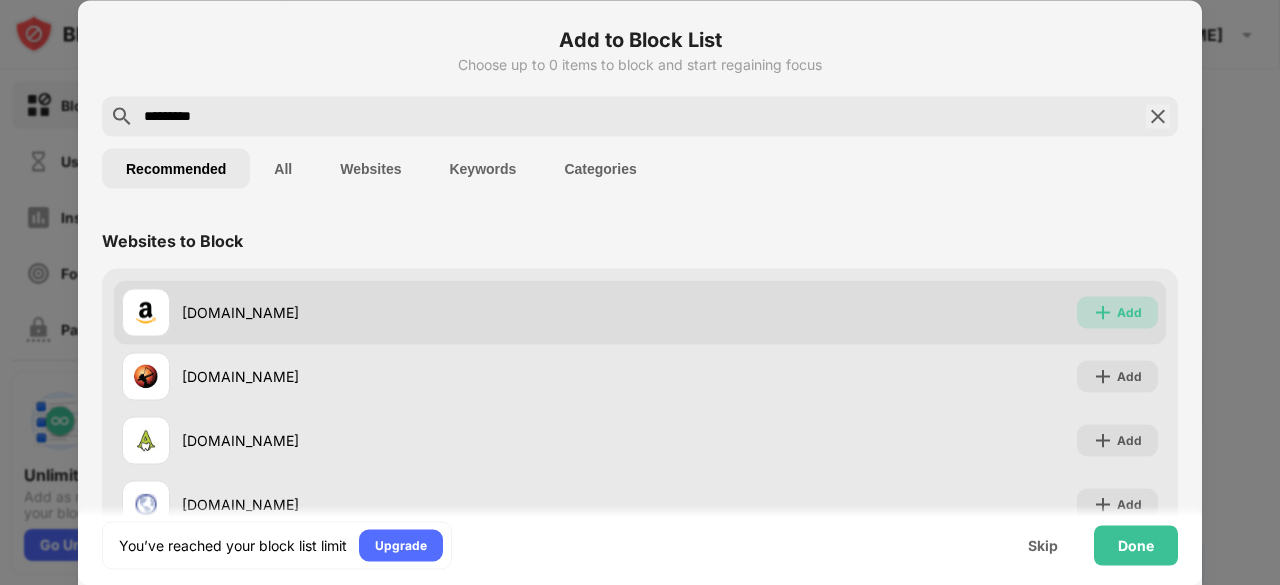 click on "Add" at bounding box center [1129, 312] 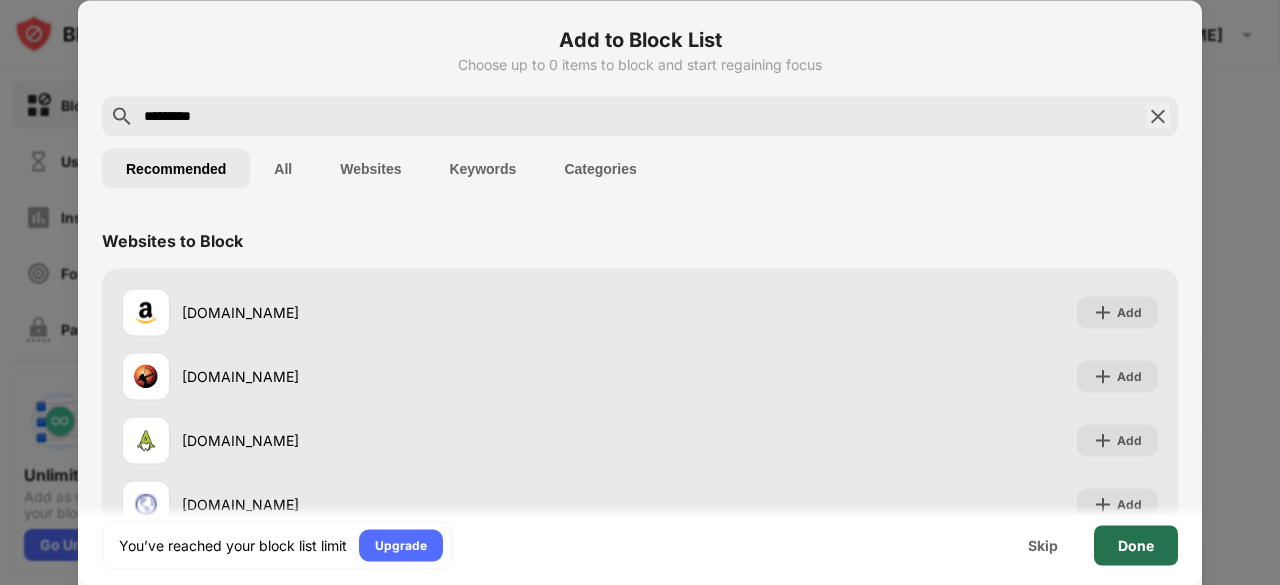click on "Done" at bounding box center (1136, 545) 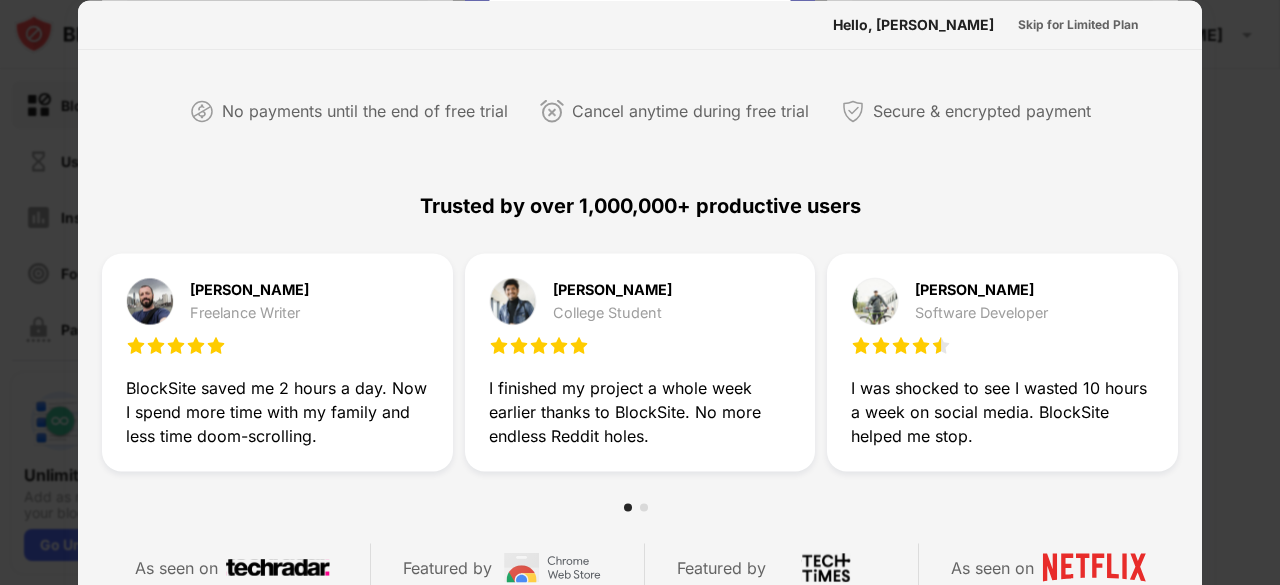 scroll, scrollTop: 0, scrollLeft: 0, axis: both 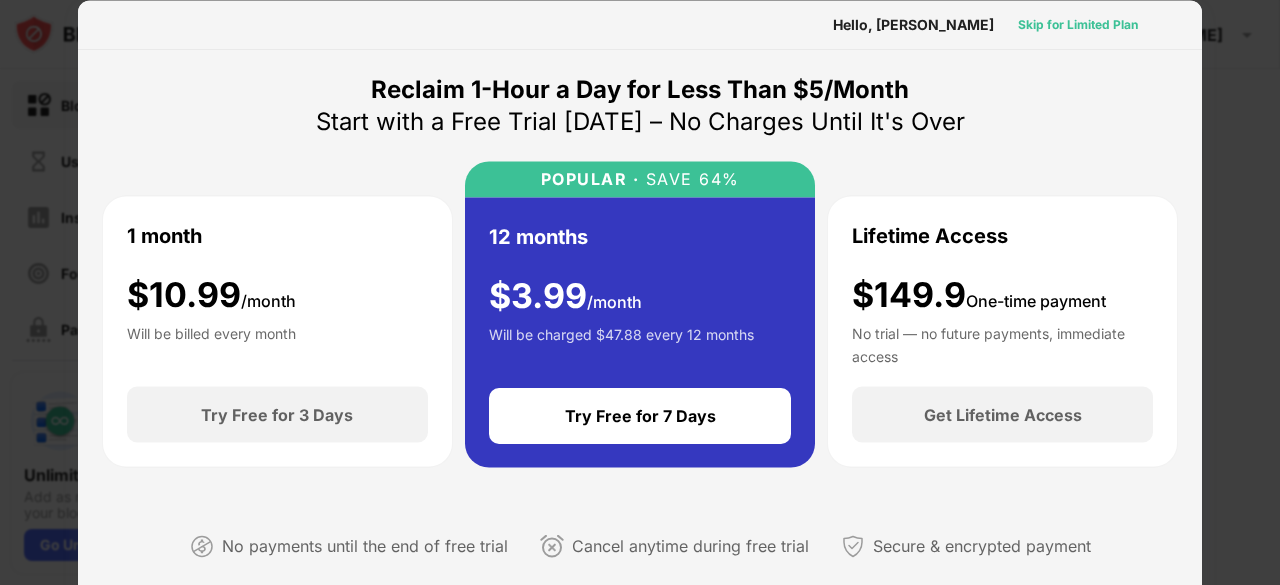 click on "Skip for Limited Plan" at bounding box center [1078, 24] 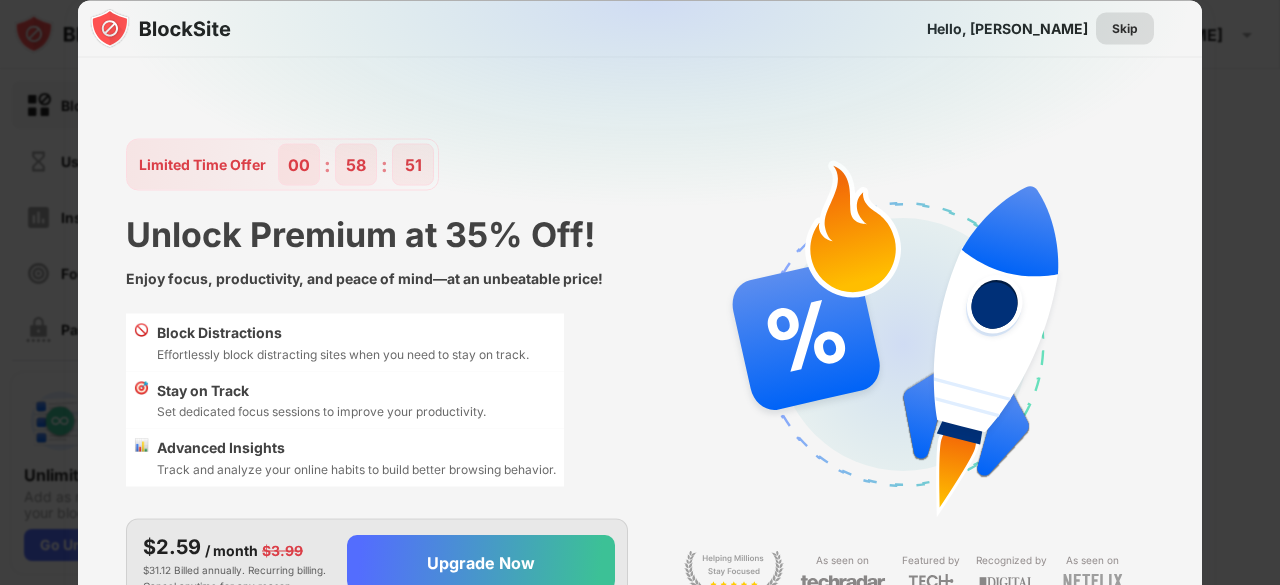 click on "Skip" at bounding box center [1125, 28] 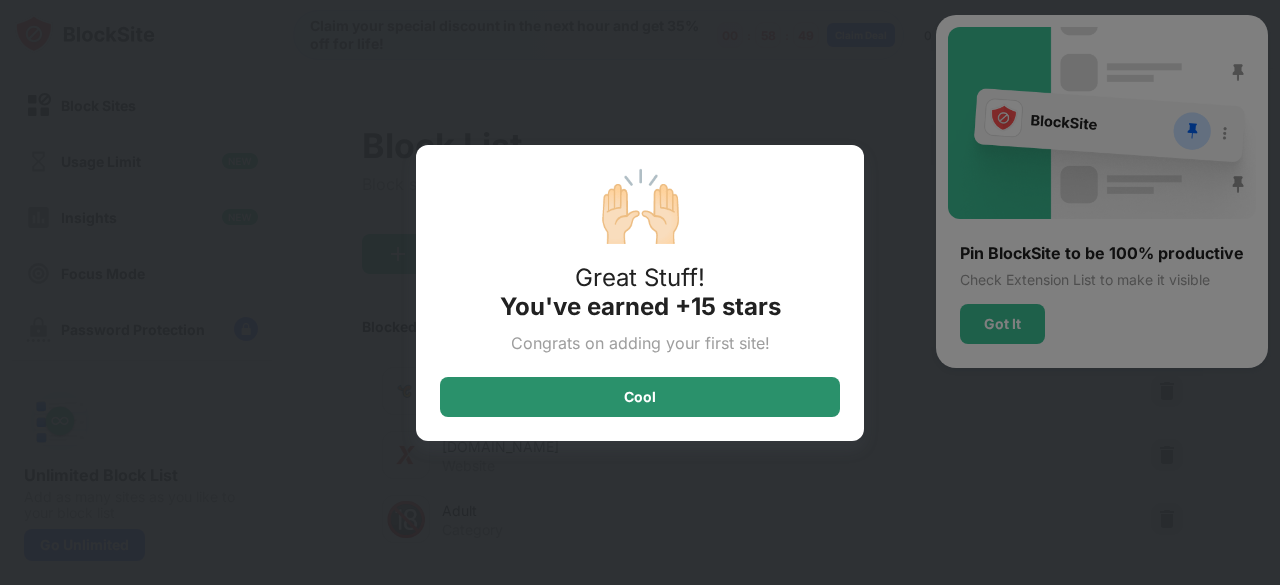 click on "Cool" at bounding box center [640, 397] 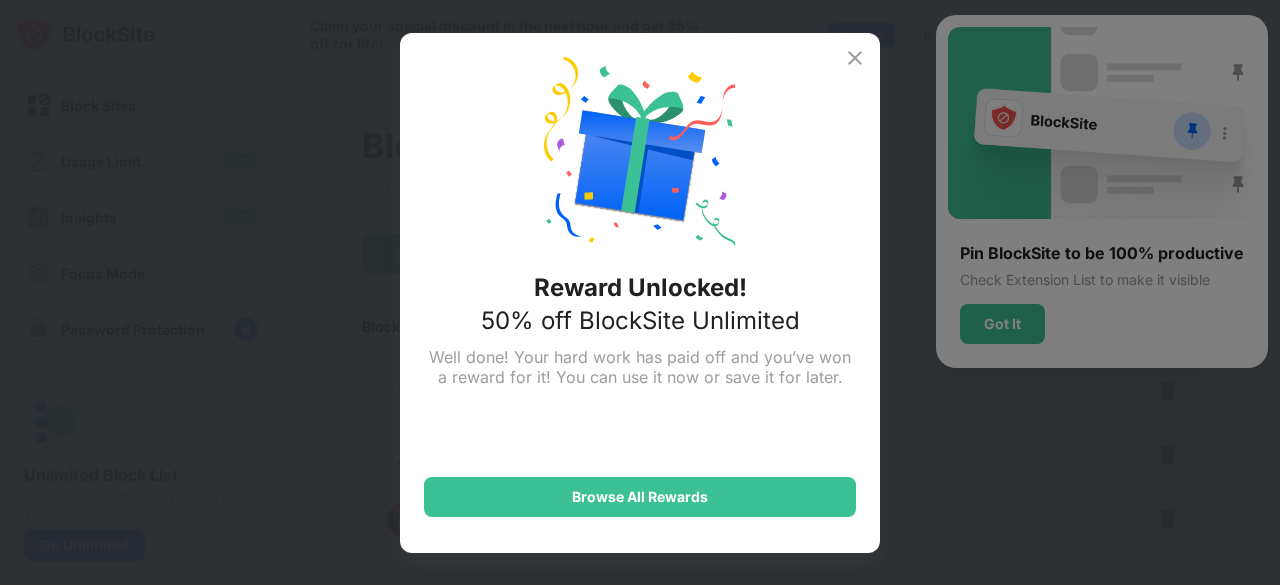 click on "Reward Unlocked! 50% off BlockSite Unlimited Well done! Your hard work has paid off and you’ve won a reward for it! You can use it now or save it for later. Browse All Rewards" at bounding box center (640, 293) 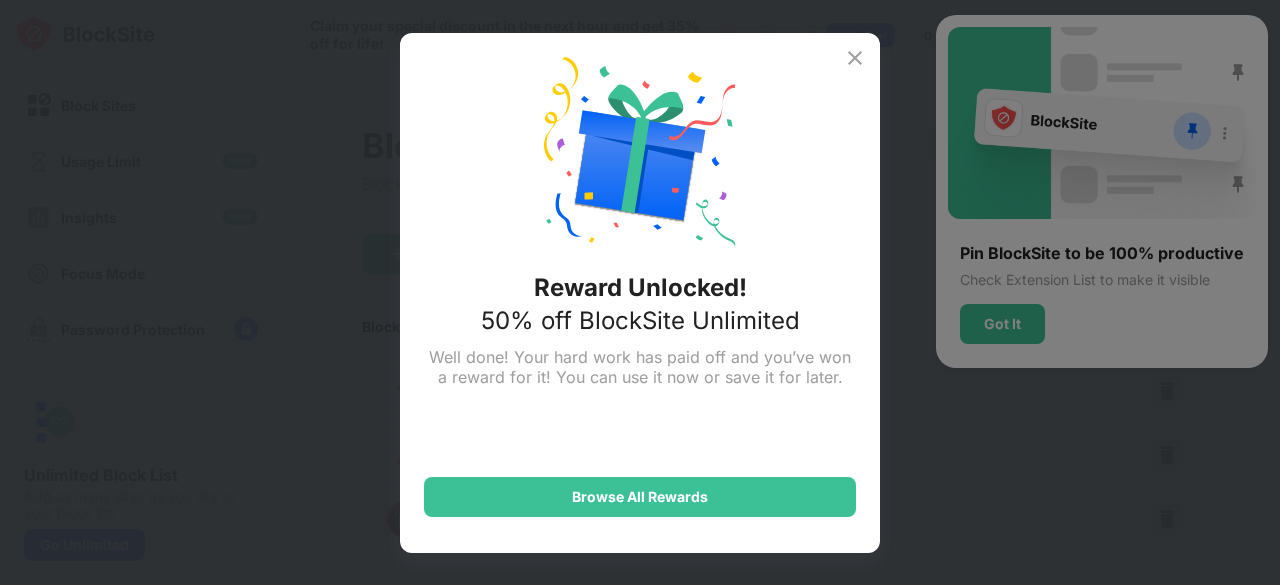 click at bounding box center [855, 58] 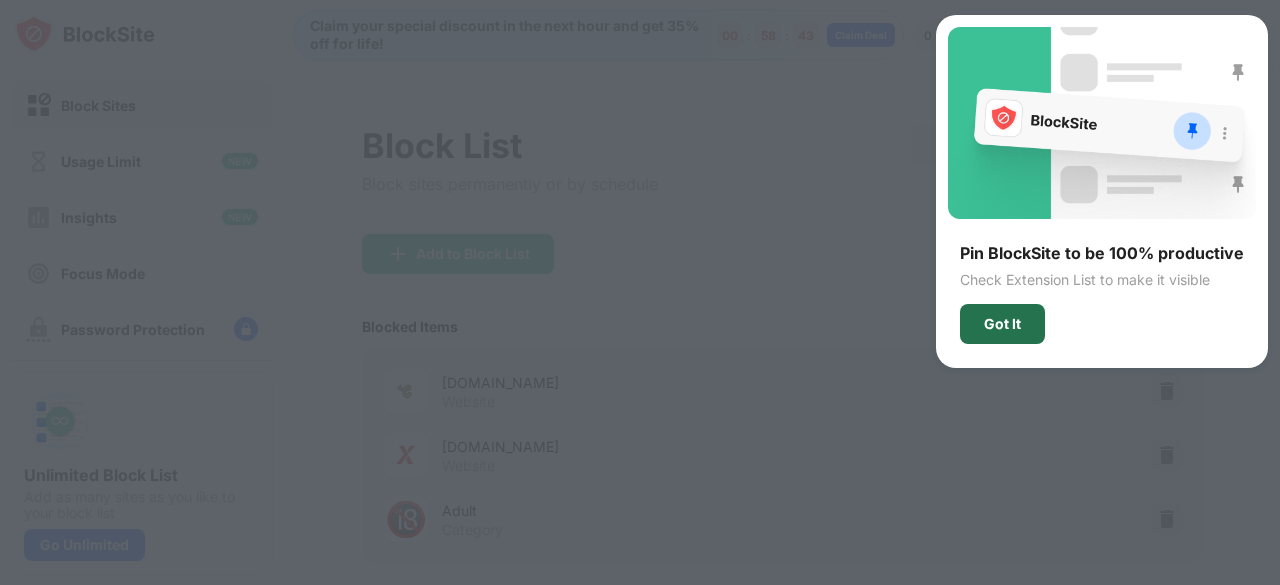 click on "Got It" at bounding box center [1002, 324] 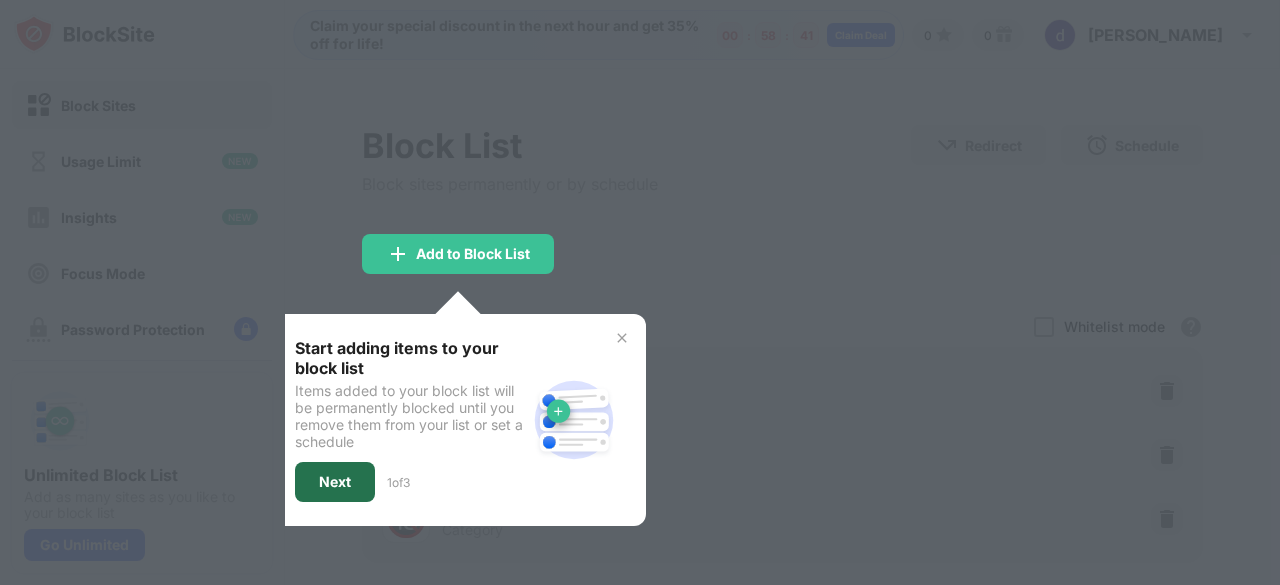 click on "Next" at bounding box center [335, 482] 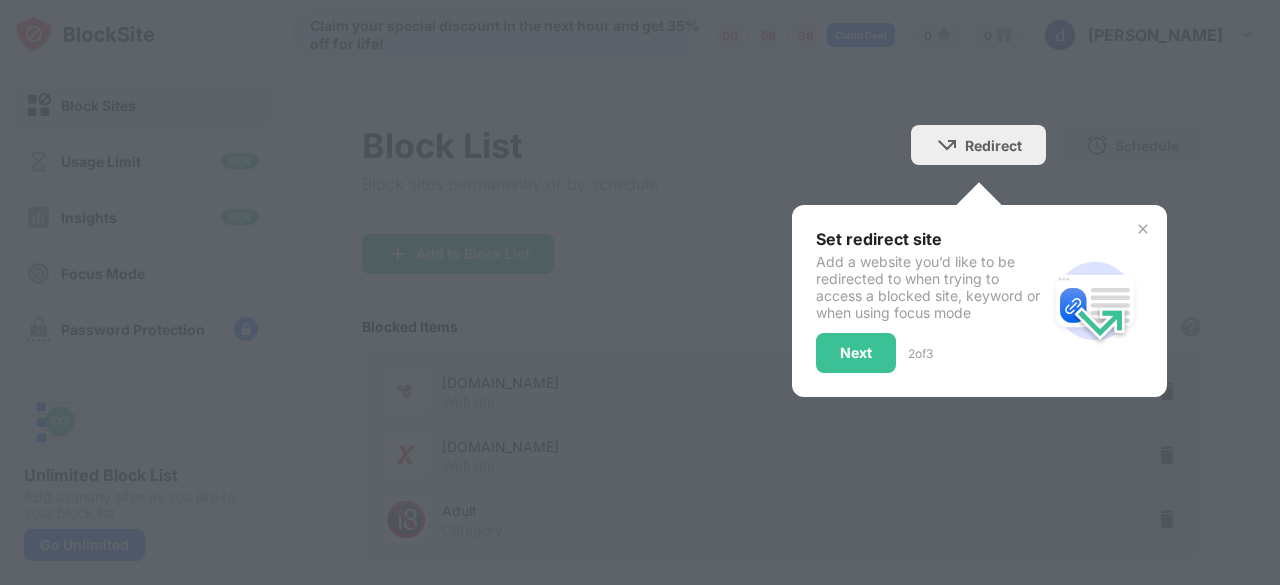 click on "Set redirect site Add a website you’d like to be redirected to when trying to access a blocked site, keyword or when using focus mode Next 2  of  3" at bounding box center [979, 301] 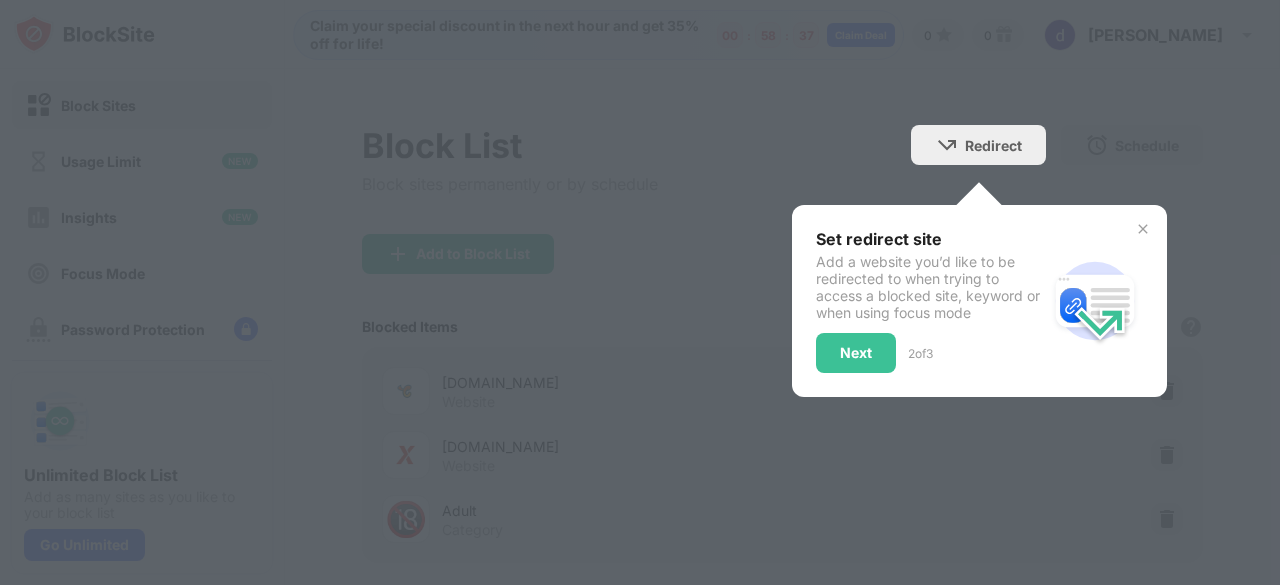 click at bounding box center (1143, 229) 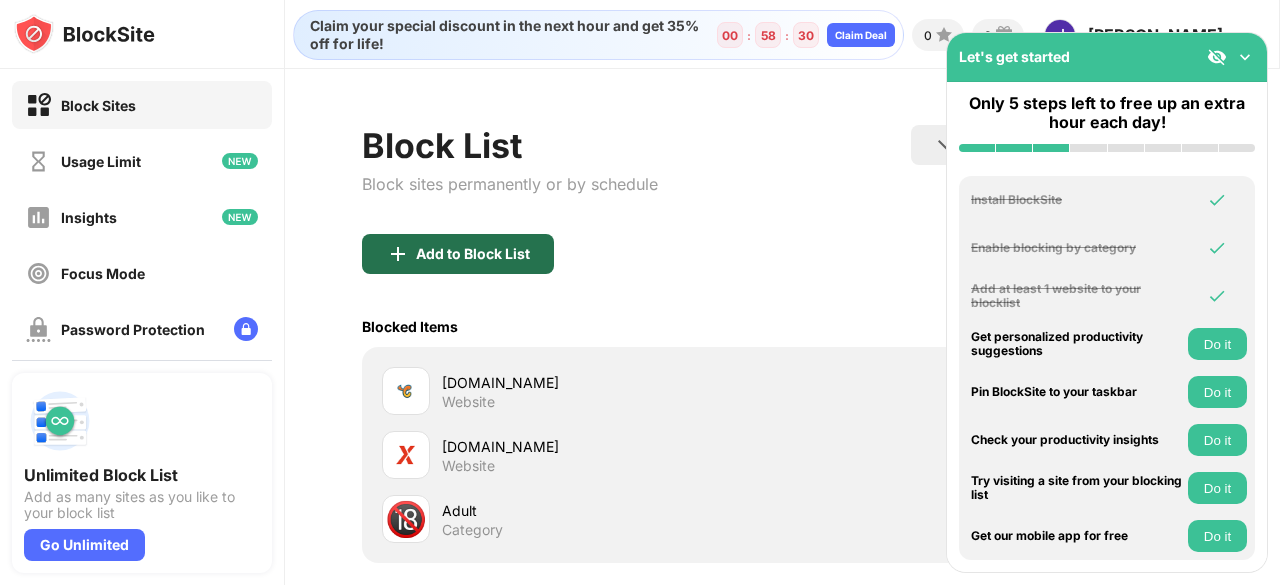 click on "Add to Block List" at bounding box center [458, 254] 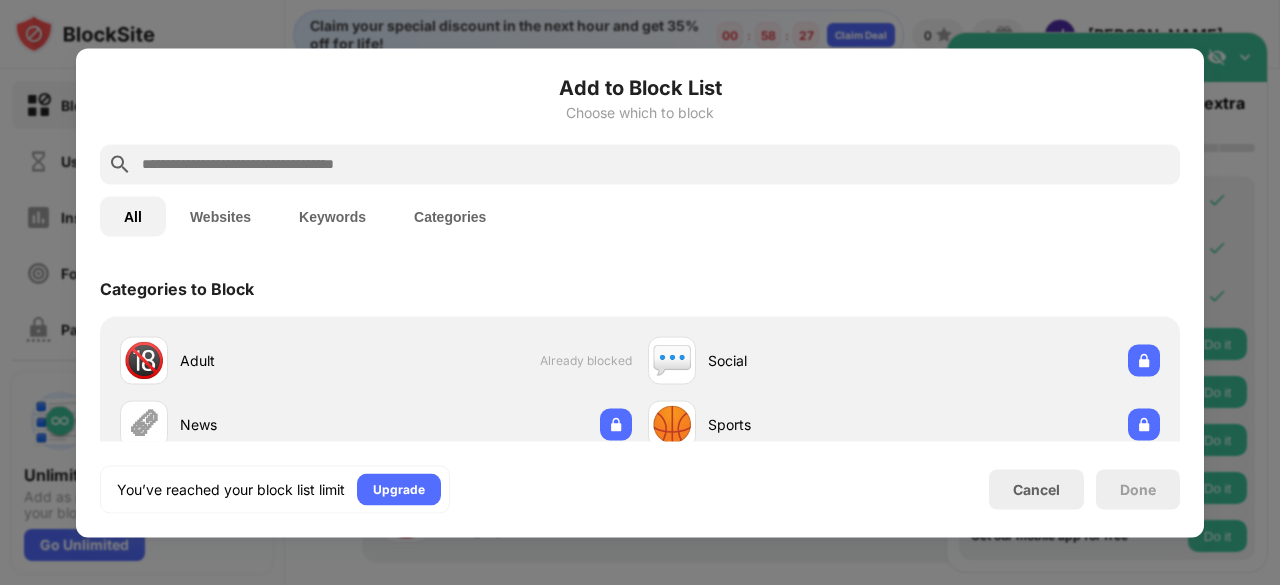 click at bounding box center (656, 164) 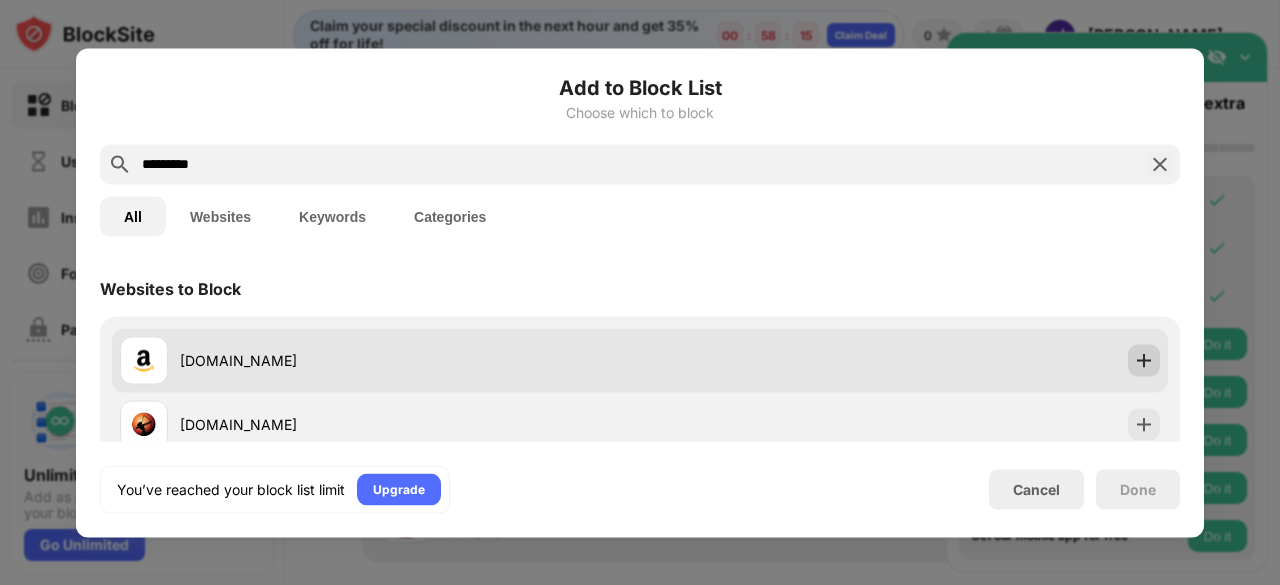 click at bounding box center (1144, 360) 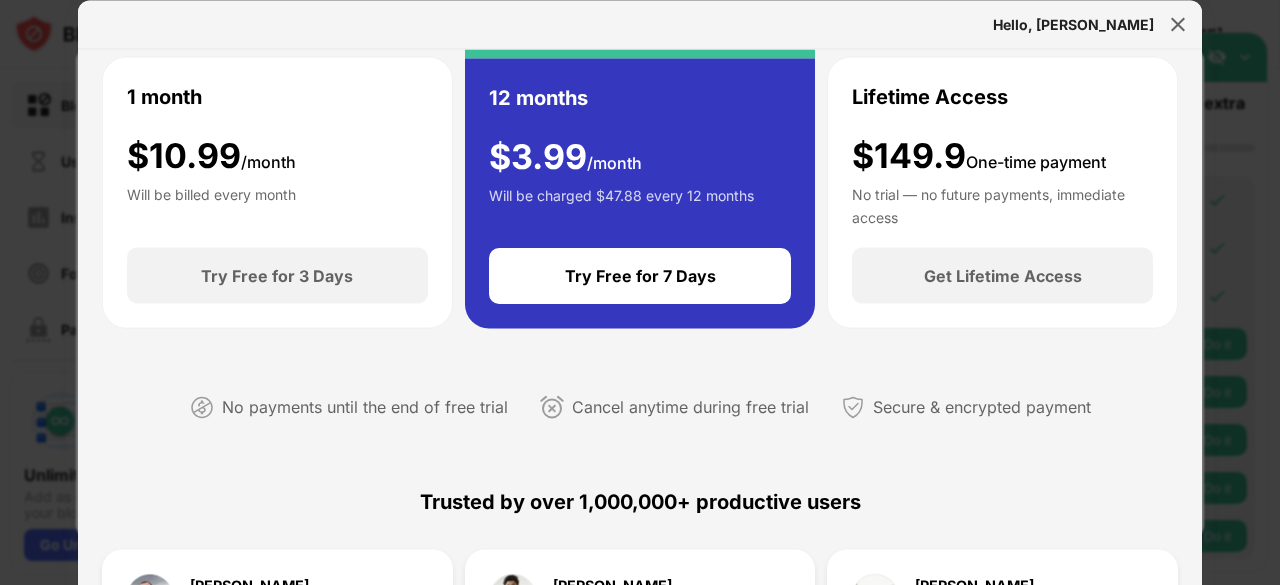 scroll, scrollTop: 0, scrollLeft: 0, axis: both 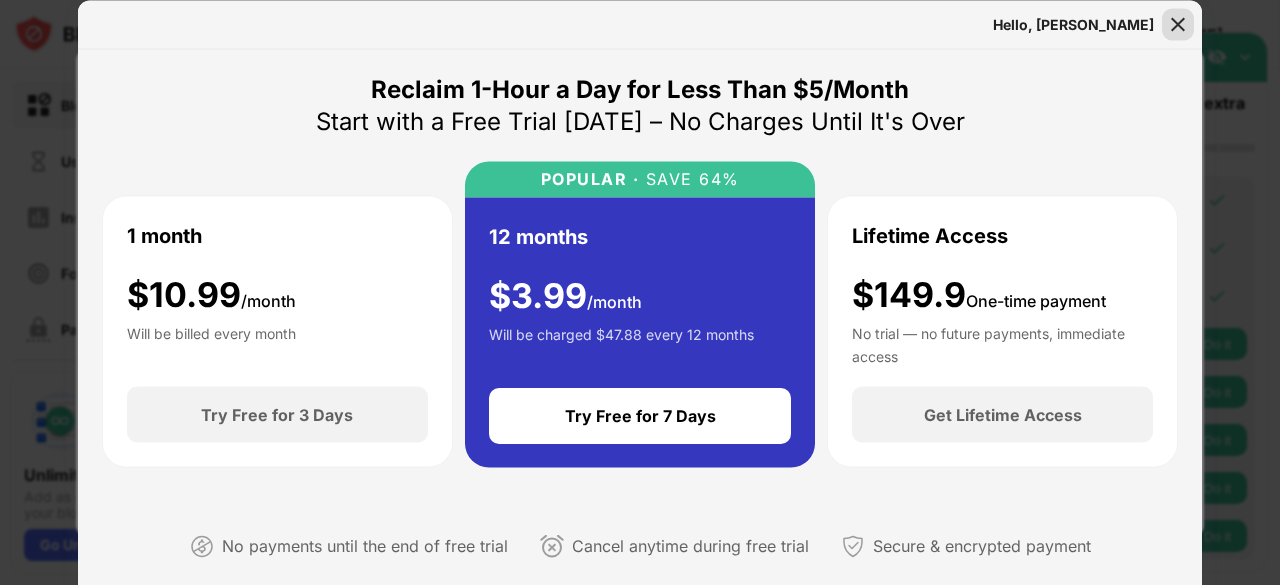 click at bounding box center (1178, 24) 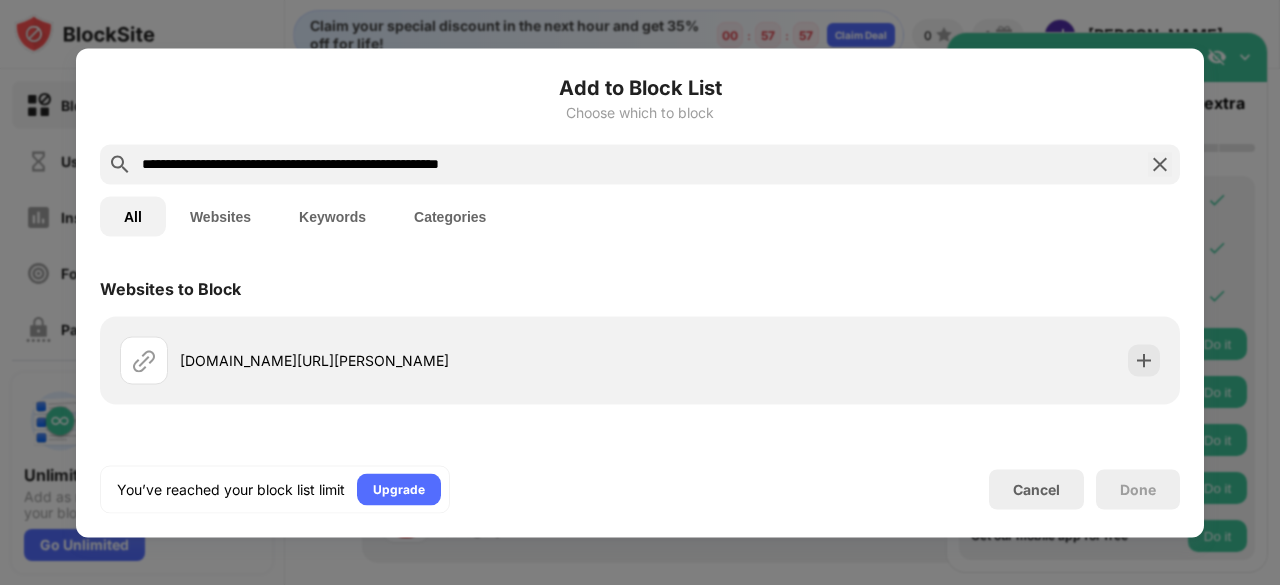 type on "**********" 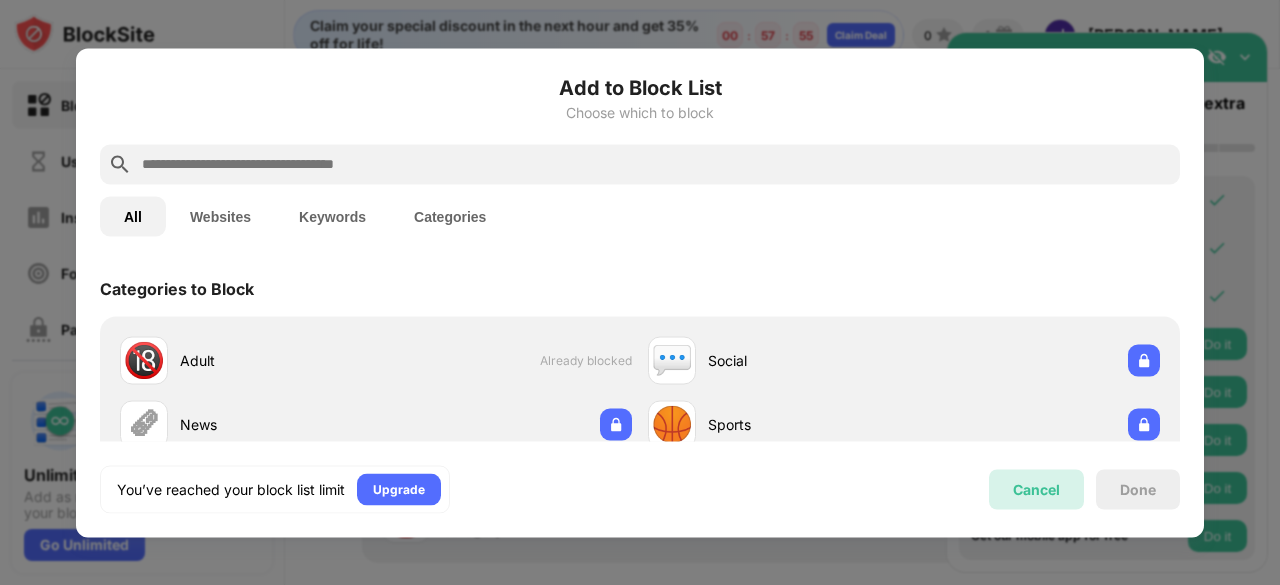 click on "Cancel" at bounding box center (1036, 489) 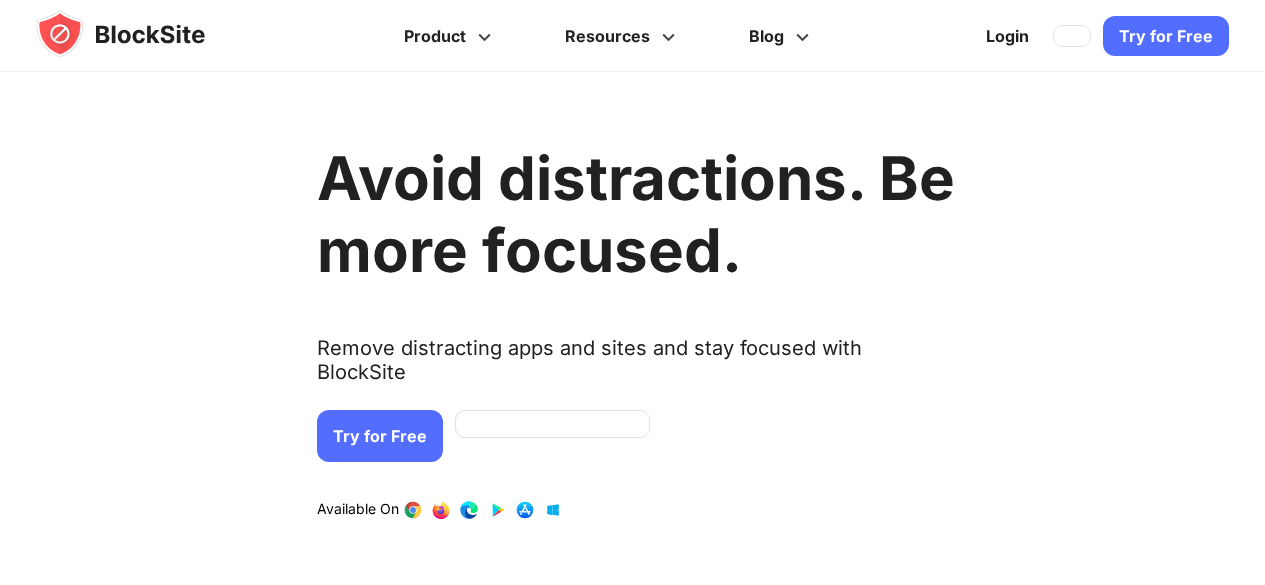 scroll, scrollTop: 0, scrollLeft: 0, axis: both 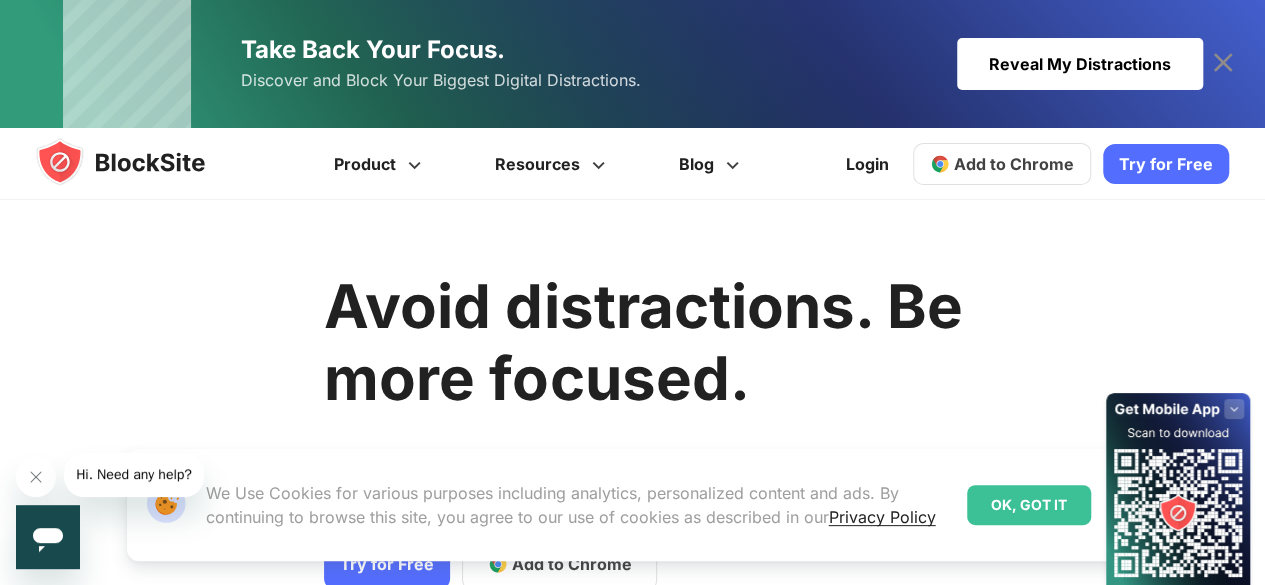 click on "OK, GOT IT" at bounding box center (1029, 505) 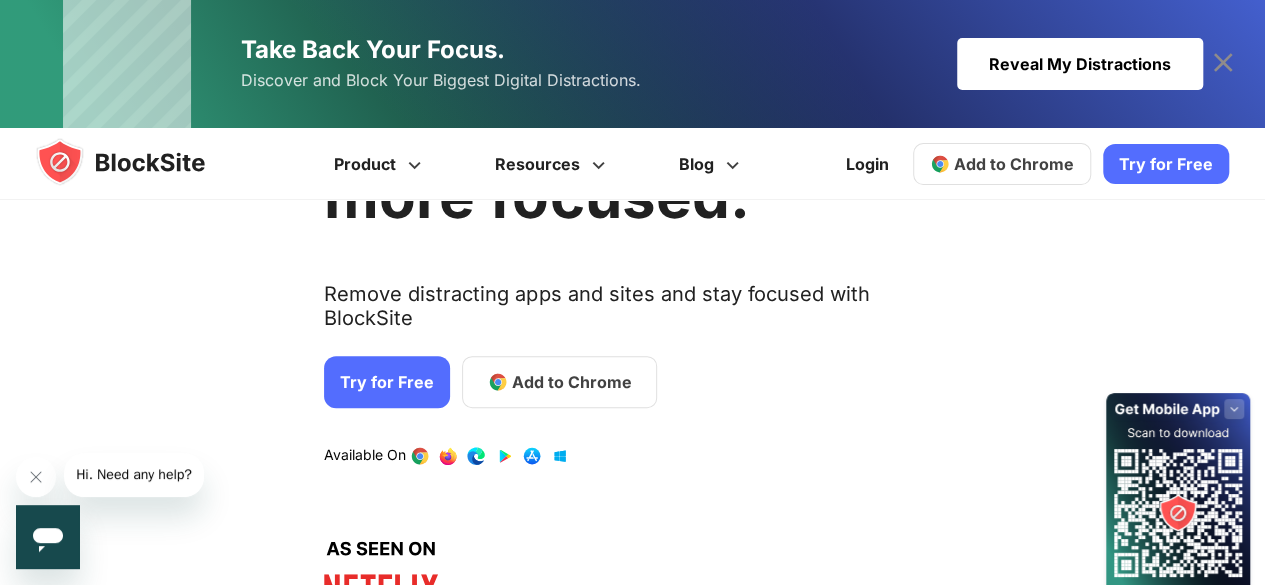 scroll, scrollTop: 183, scrollLeft: 0, axis: vertical 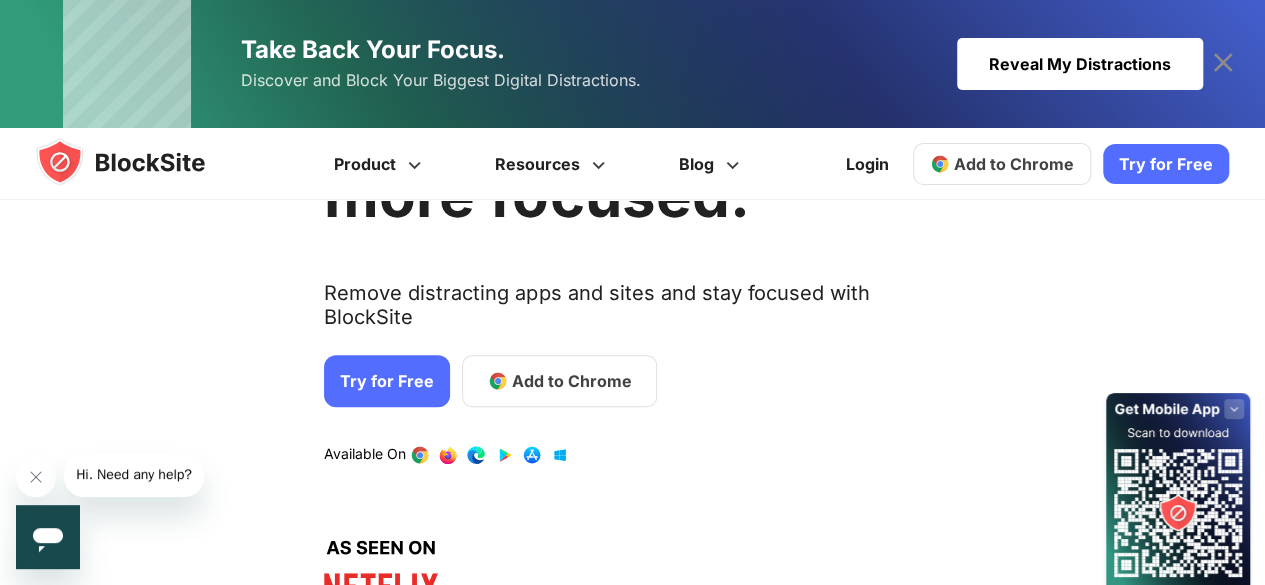 click on "Avoid distractions. Be more focused.
Remove distracting apps and sites and stay focused with BlockSite
Try for Free
Add to Chrome
Download on AppStore
Download on Google Play
Available On" at bounding box center [627, 621] 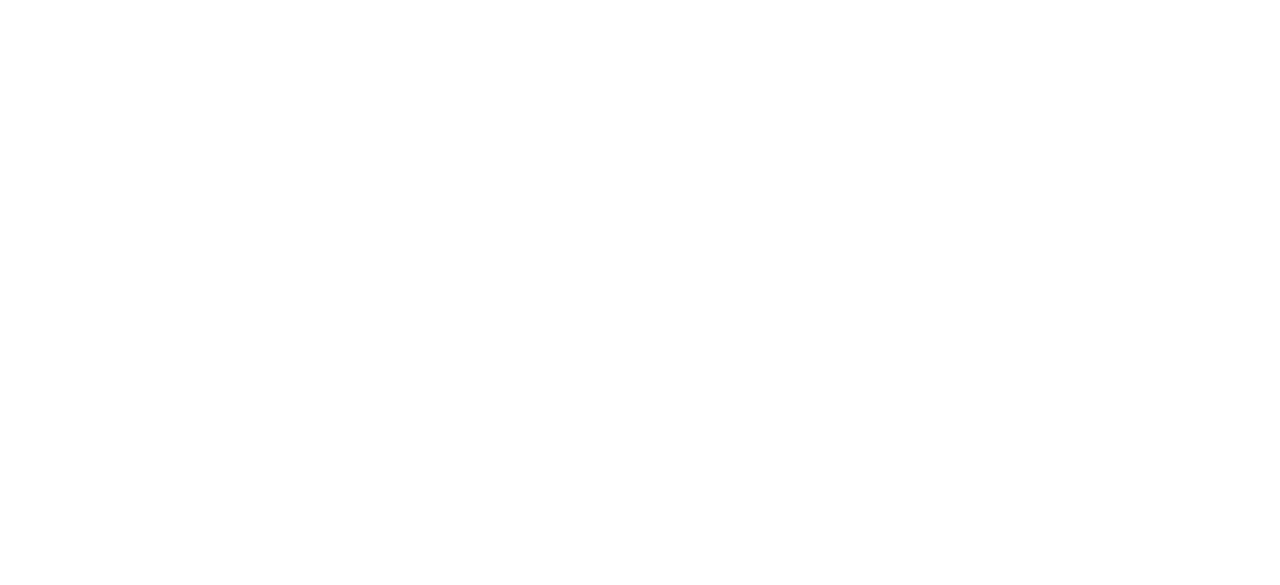 scroll, scrollTop: 0, scrollLeft: 0, axis: both 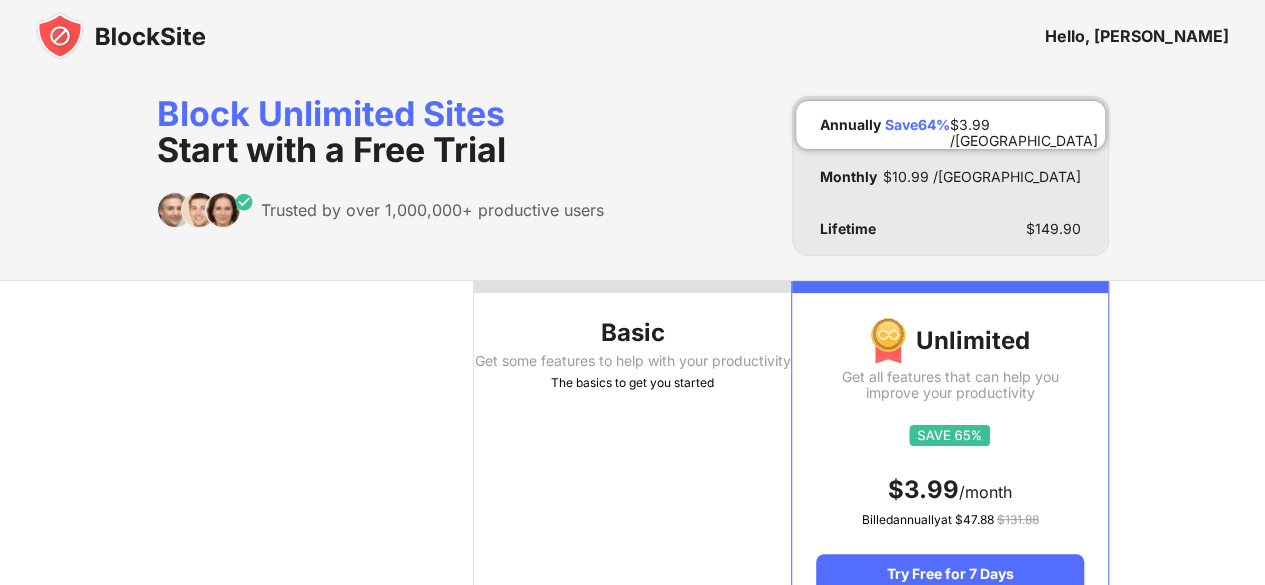 click on "The basics to get you started" at bounding box center (632, 383) 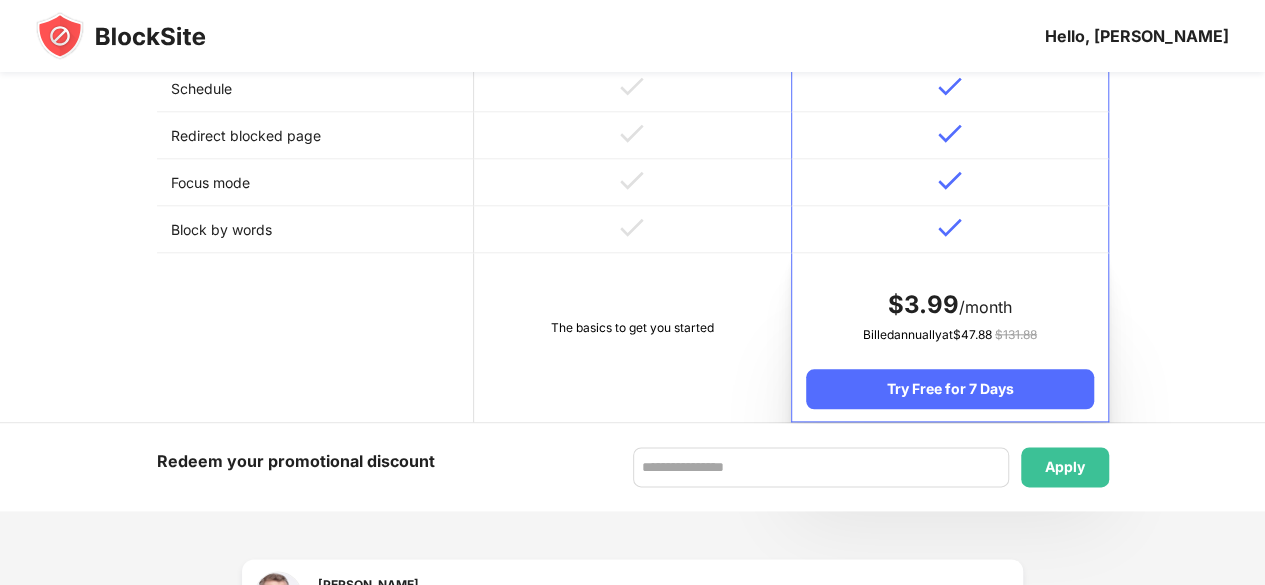 scroll, scrollTop: 1015, scrollLeft: 0, axis: vertical 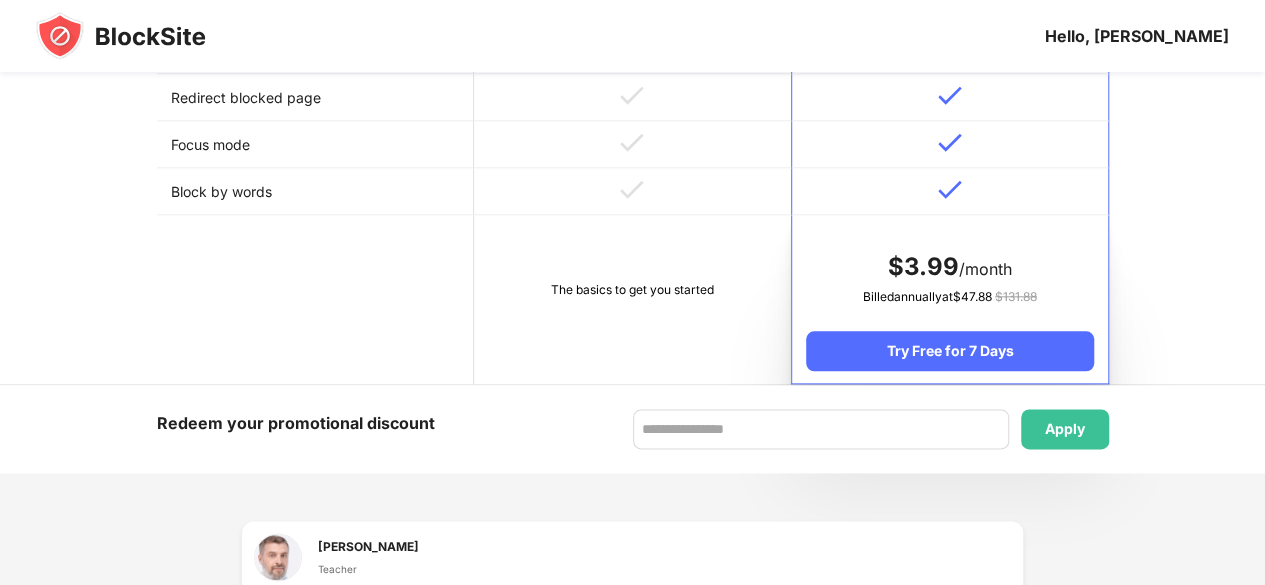 click on "The basics to get you started" at bounding box center (632, 299) 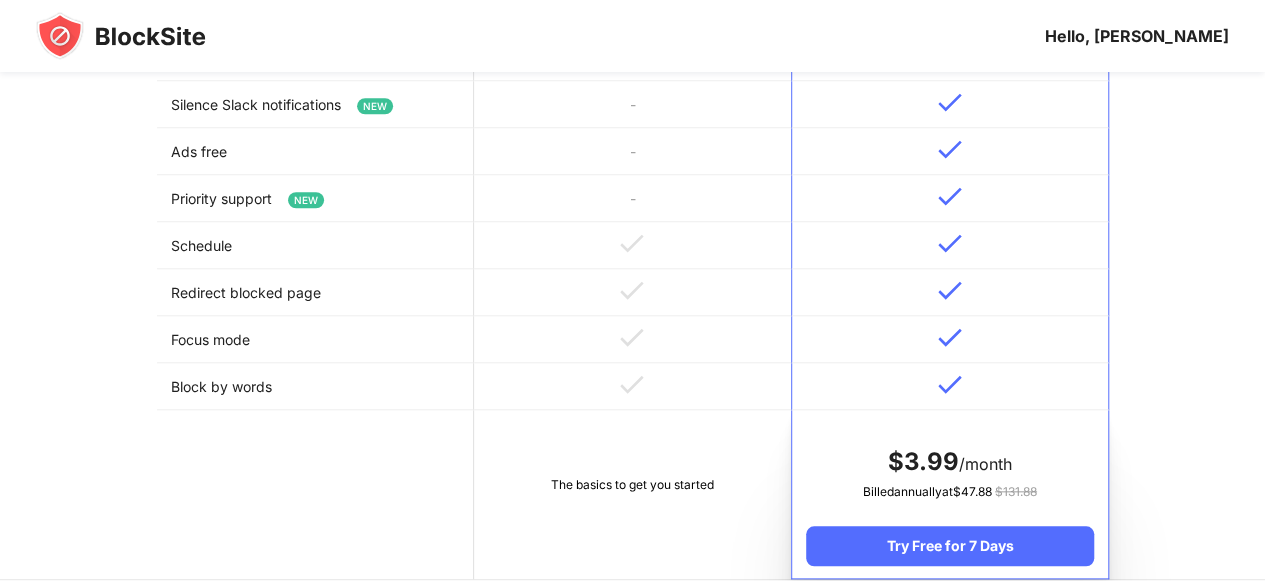 scroll, scrollTop: 820, scrollLeft: 0, axis: vertical 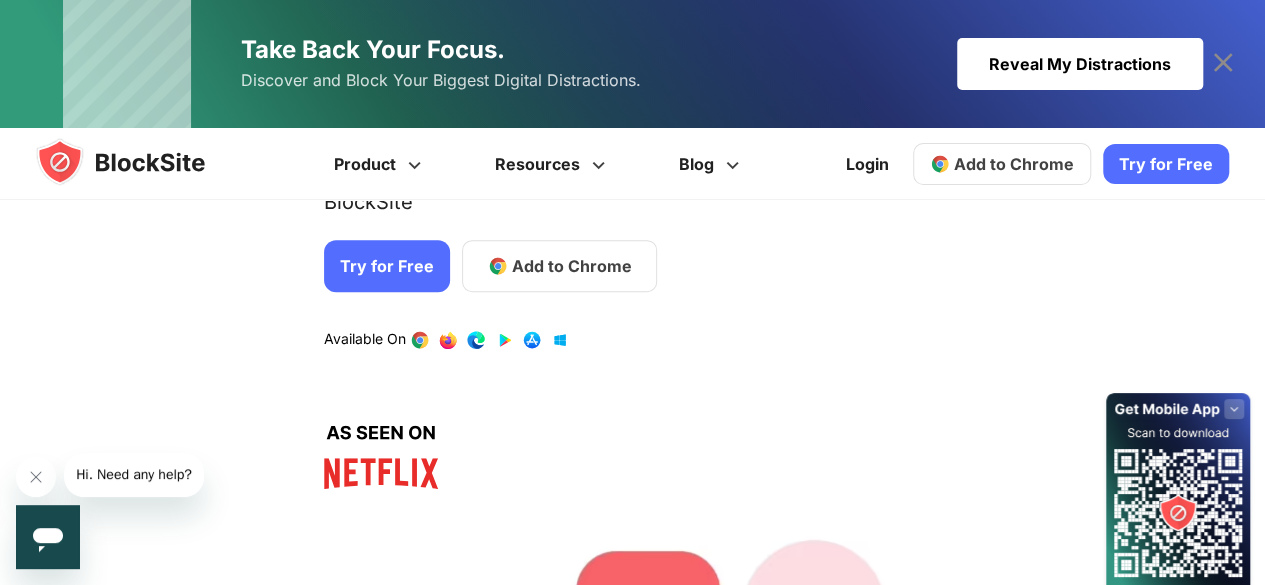 click on "Add to Chrome" at bounding box center [559, 266] 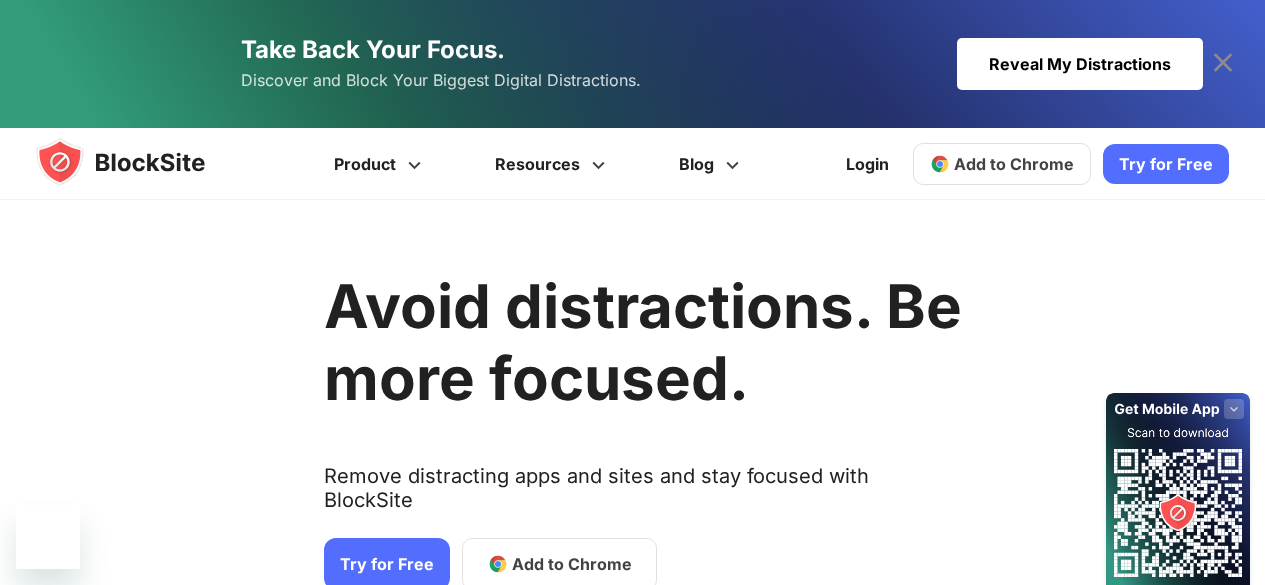 scroll, scrollTop: 298, scrollLeft: 0, axis: vertical 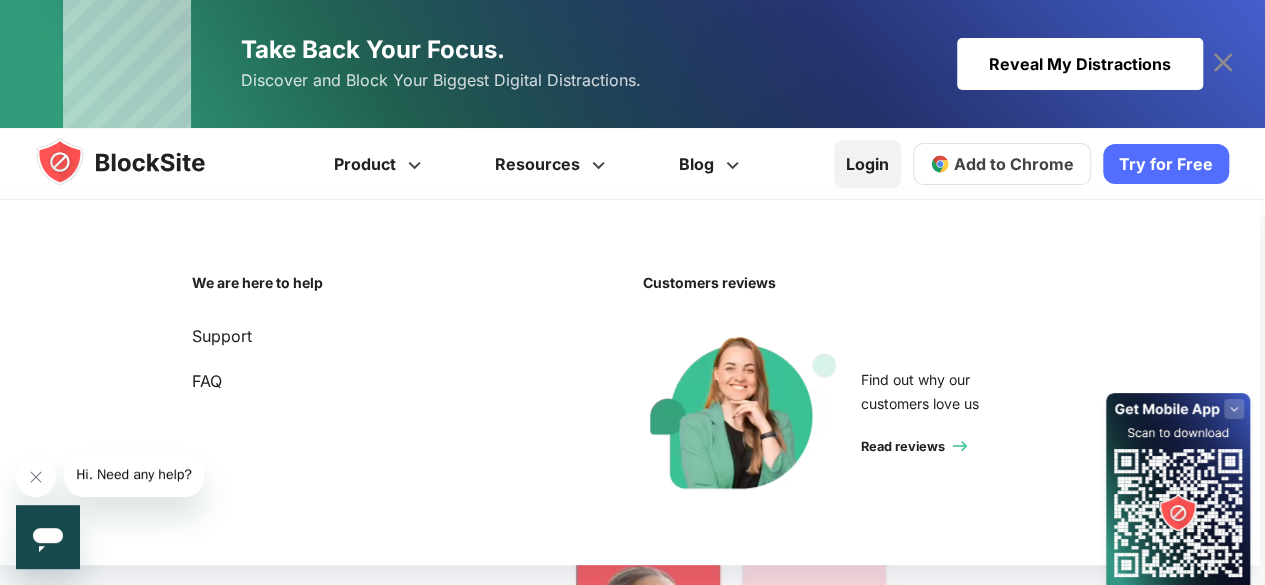 click on "Login" at bounding box center [867, 164] 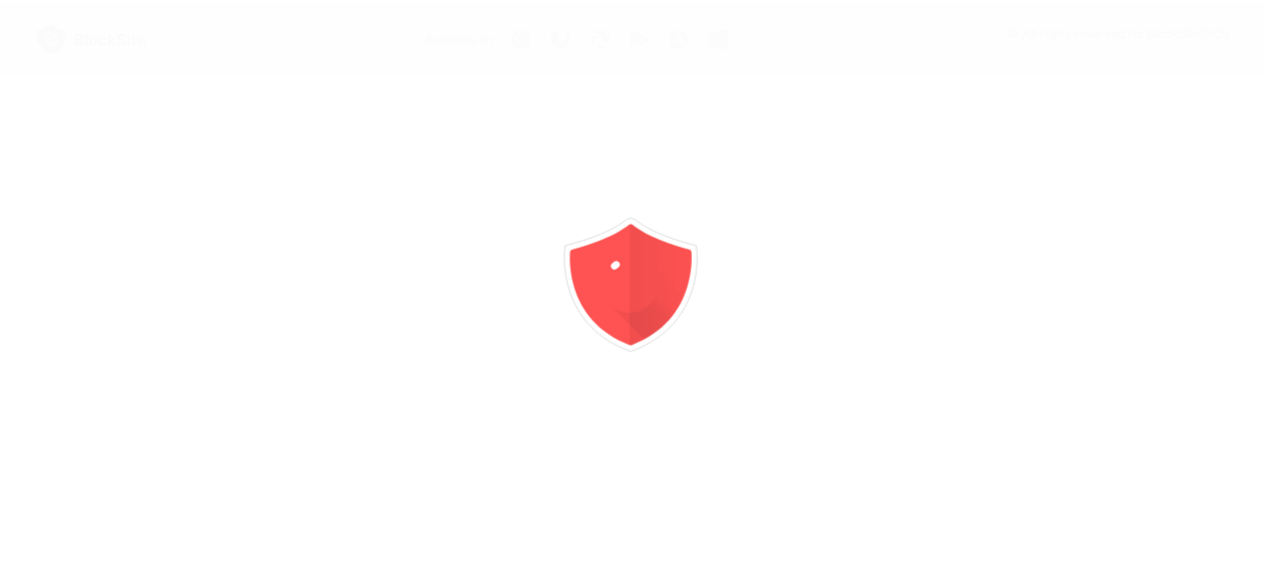 scroll, scrollTop: 0, scrollLeft: 0, axis: both 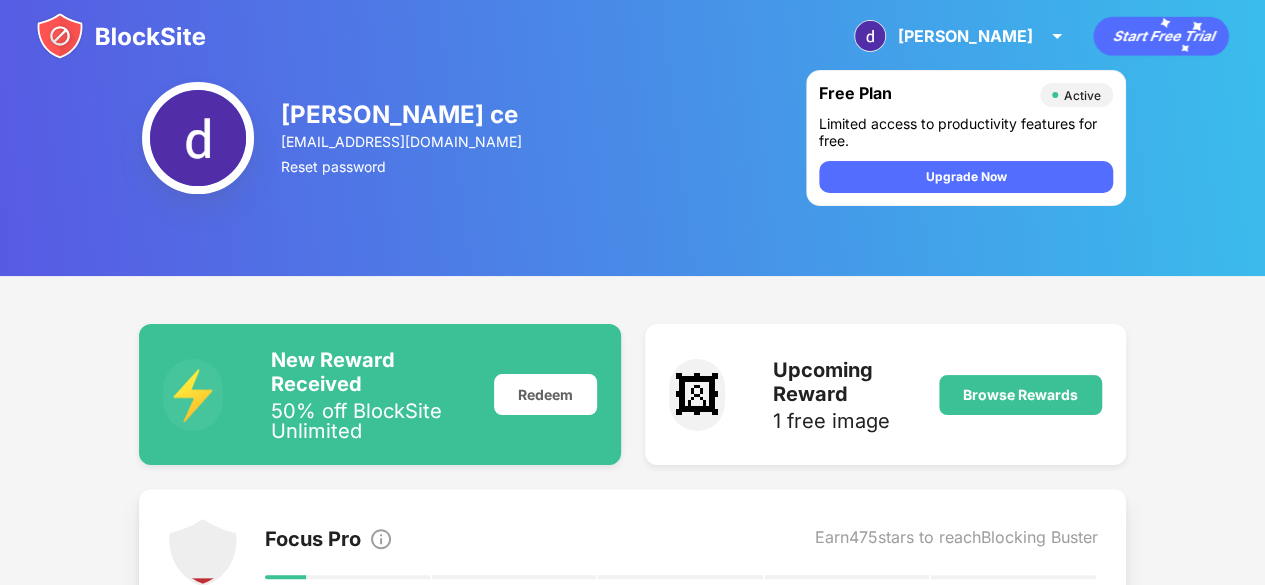 drag, startPoint x: 546, startPoint y: 400, endPoint x: 640, endPoint y: 496, distance: 134.35773 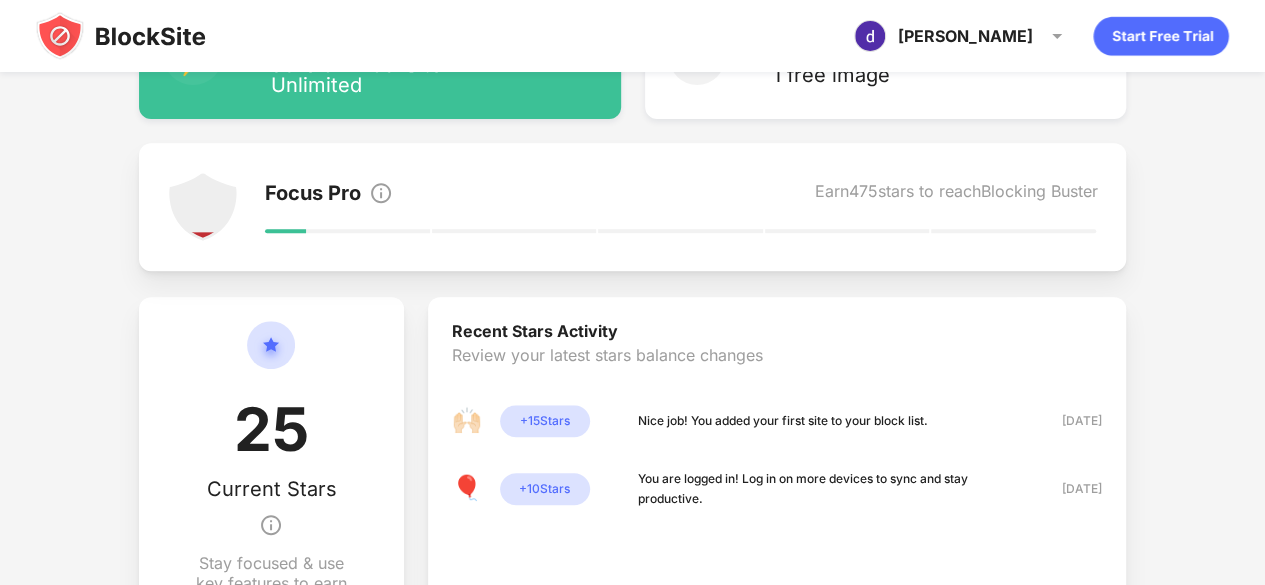 scroll, scrollTop: 363, scrollLeft: 0, axis: vertical 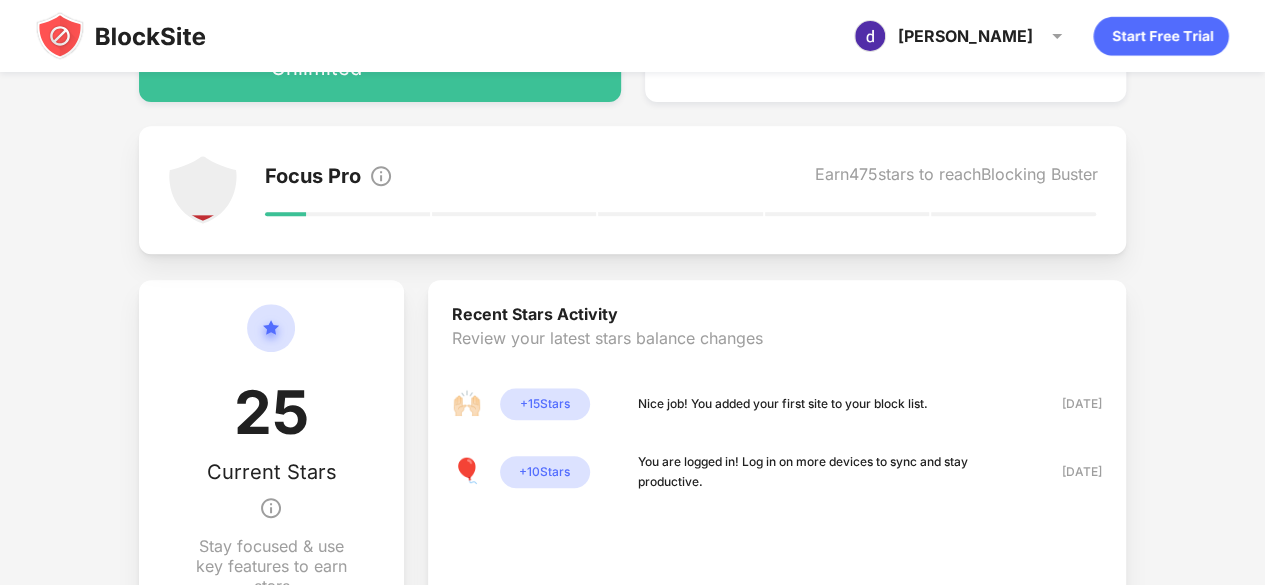 click on "Focus Pro Earn  475  stars to reach  Blocking Buster" at bounding box center [681, 190] 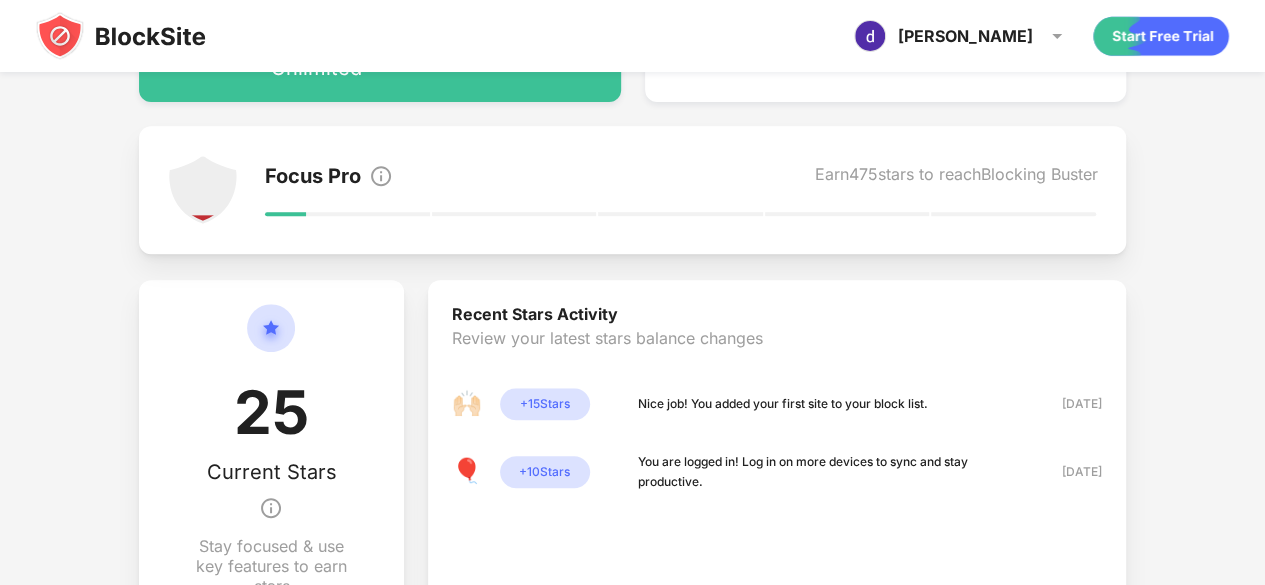 click at bounding box center [381, 176] 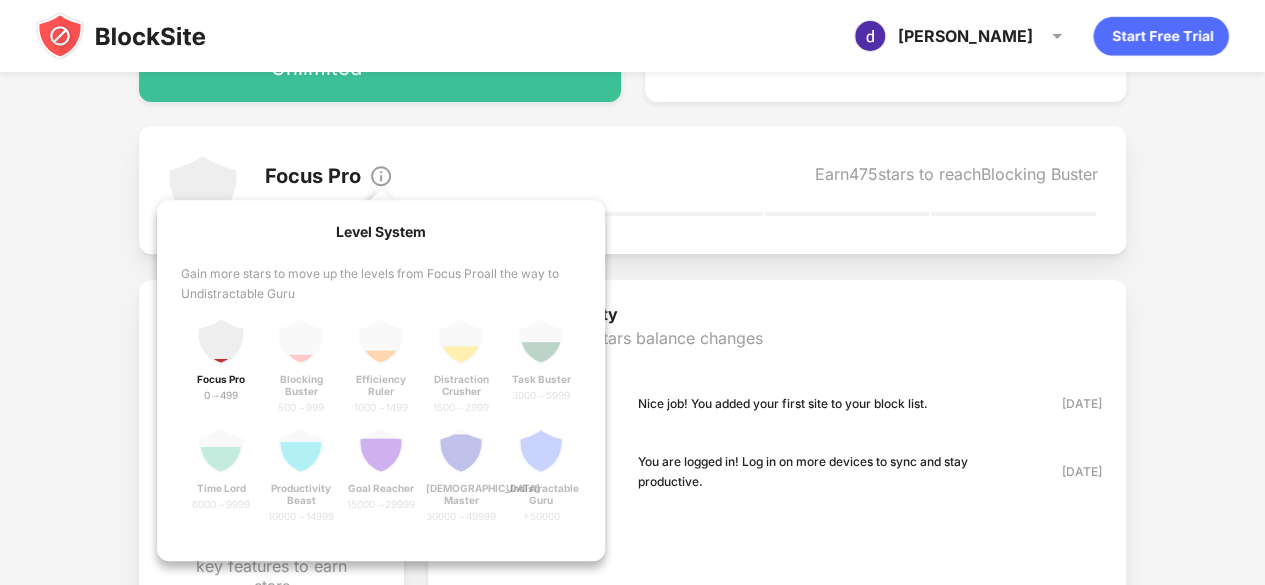 click on "Focus Pro Level System Gain more stars to move up the levels from   Focus Pro  all the way to   Undistractable Guru Focus Pro 0 → 499 Blocking Buster 500 → 999 Efficiency Ruler 1000 → 1499 Distraction Crusher 1500 → 2999 Task Buster 3000 → 5999 Time Lord 6000 → 9999 Productivity Beast 10000 → 14999 Goal Reacher 15000 → 29999 Zen Master 30000 → 49999 Undistractable Guru + 50000 Earn  475  stars to reach  Blocking Buster" at bounding box center (681, 178) 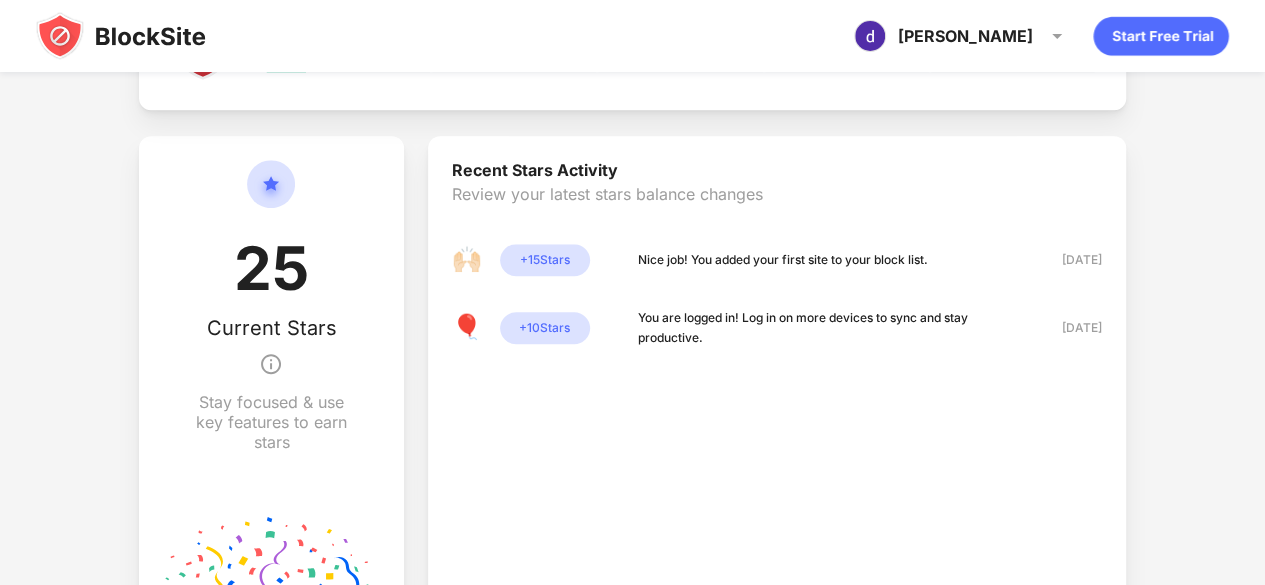scroll, scrollTop: 524, scrollLeft: 0, axis: vertical 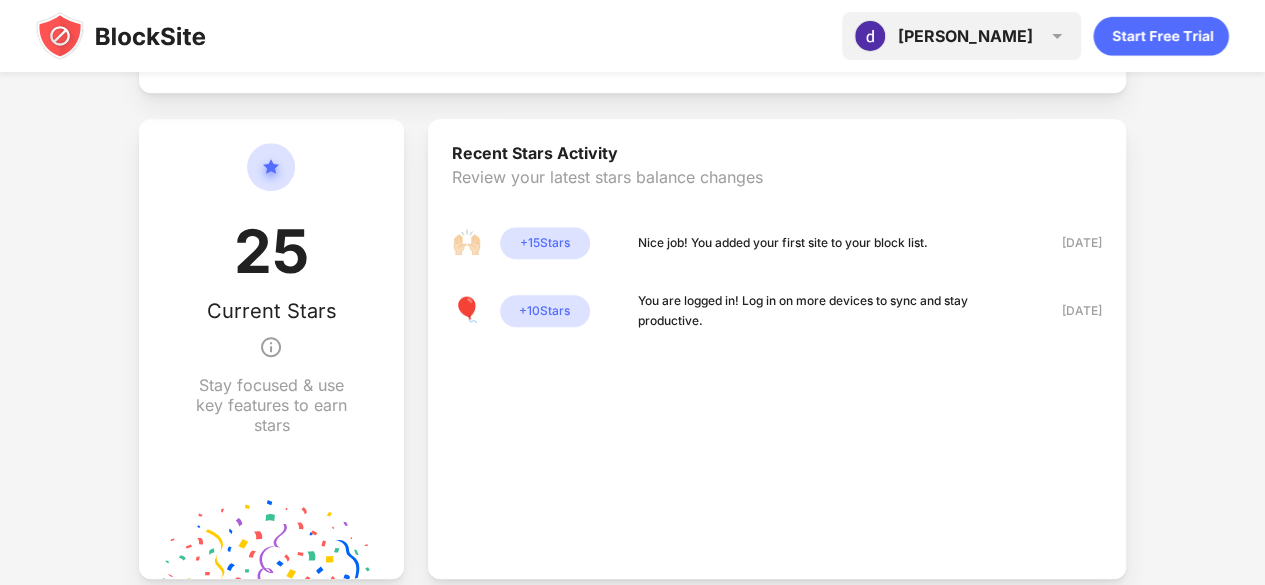 click at bounding box center [1057, 36] 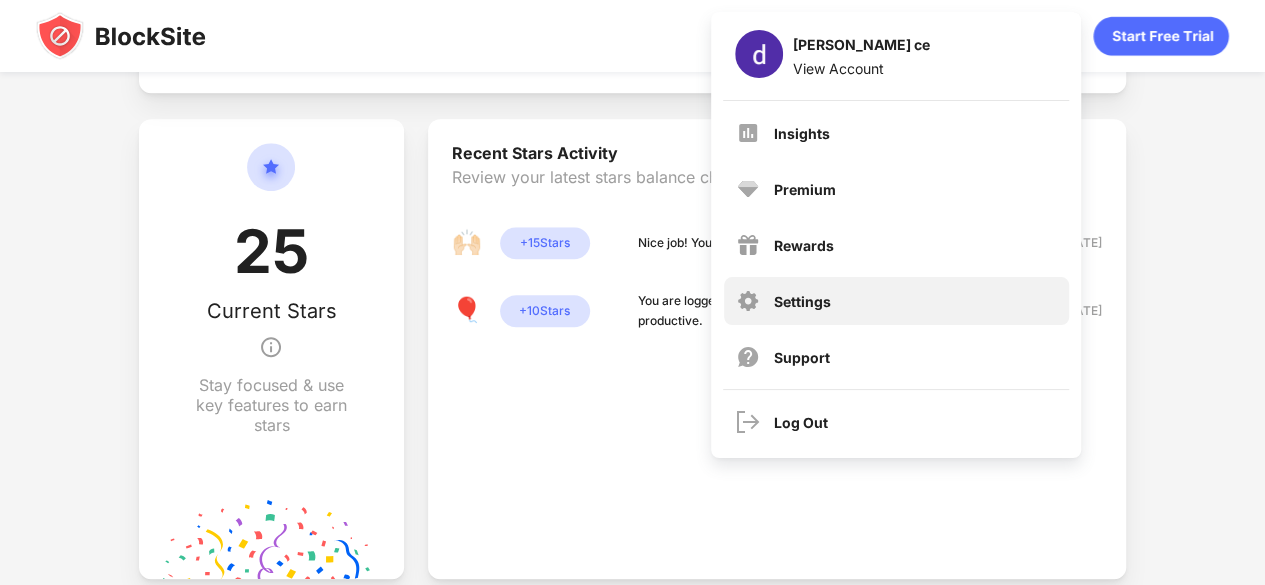 click on "Settings" at bounding box center (896, 301) 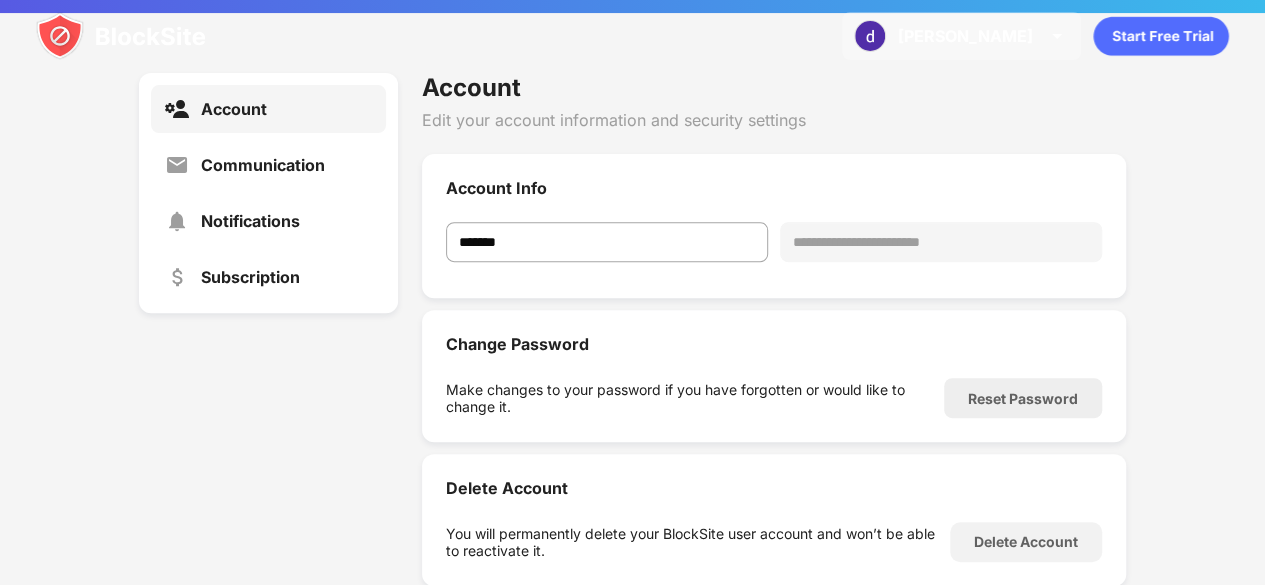 scroll, scrollTop: 321, scrollLeft: 0, axis: vertical 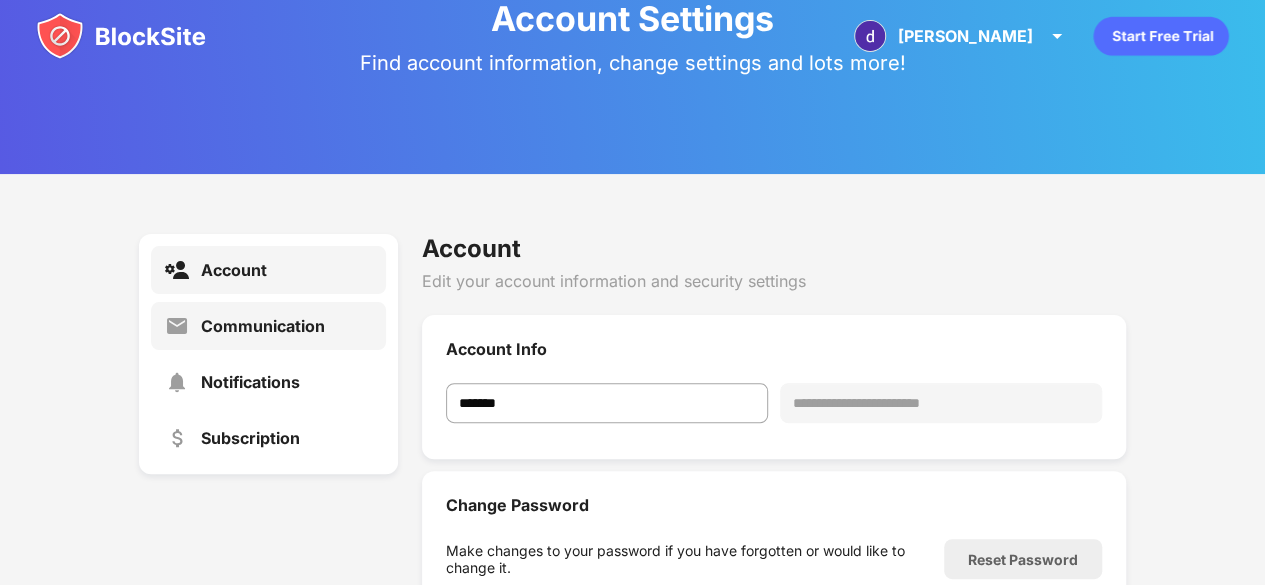 click on "Communication" at bounding box center [268, 326] 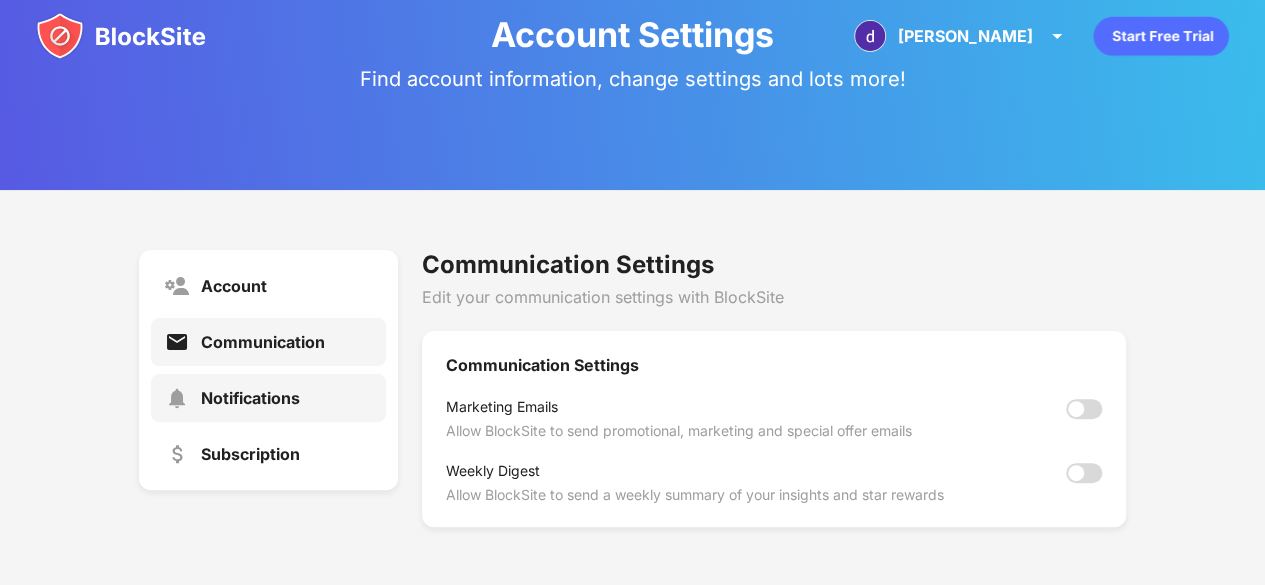 click on "Notifications" at bounding box center (268, 398) 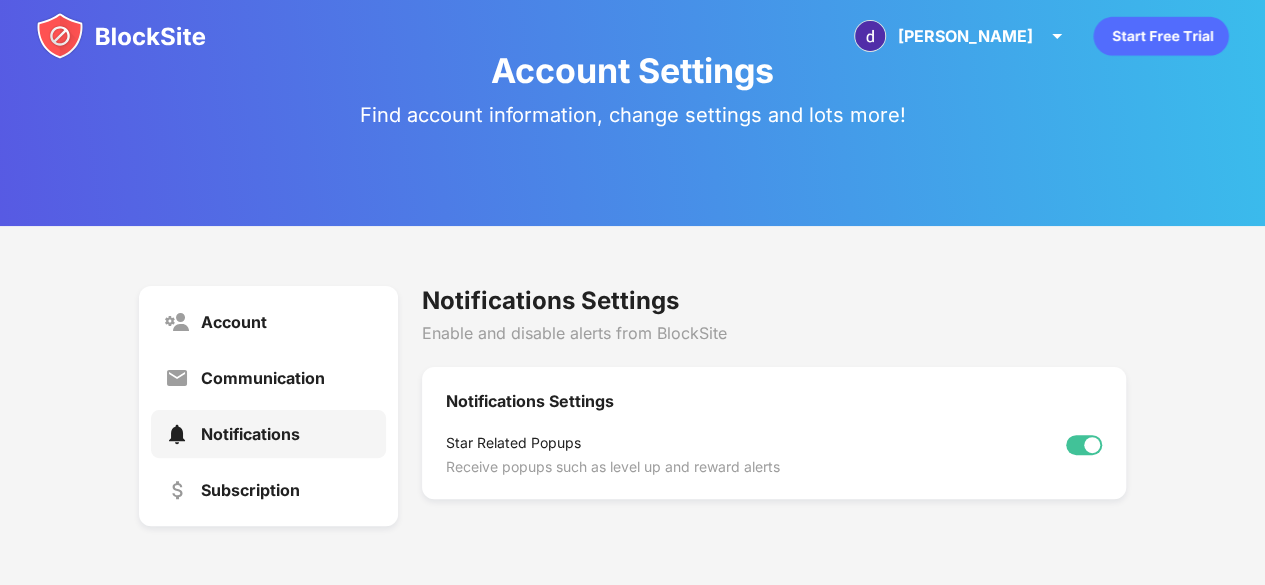 scroll, scrollTop: 0, scrollLeft: 0, axis: both 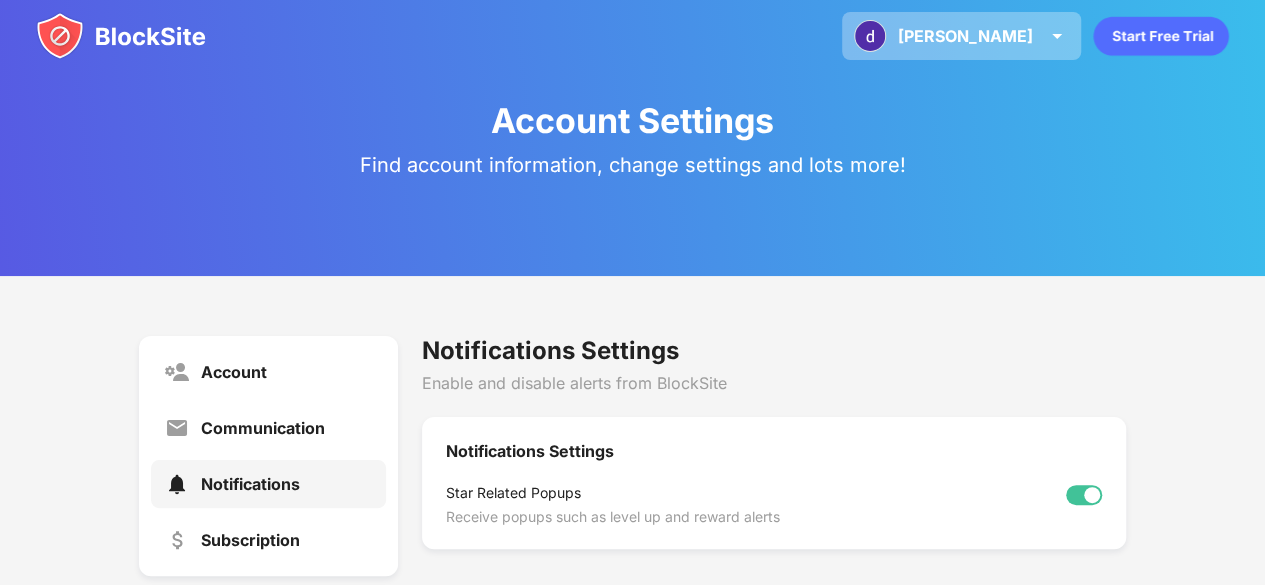 click on "[PERSON_NAME]" at bounding box center [965, 36] 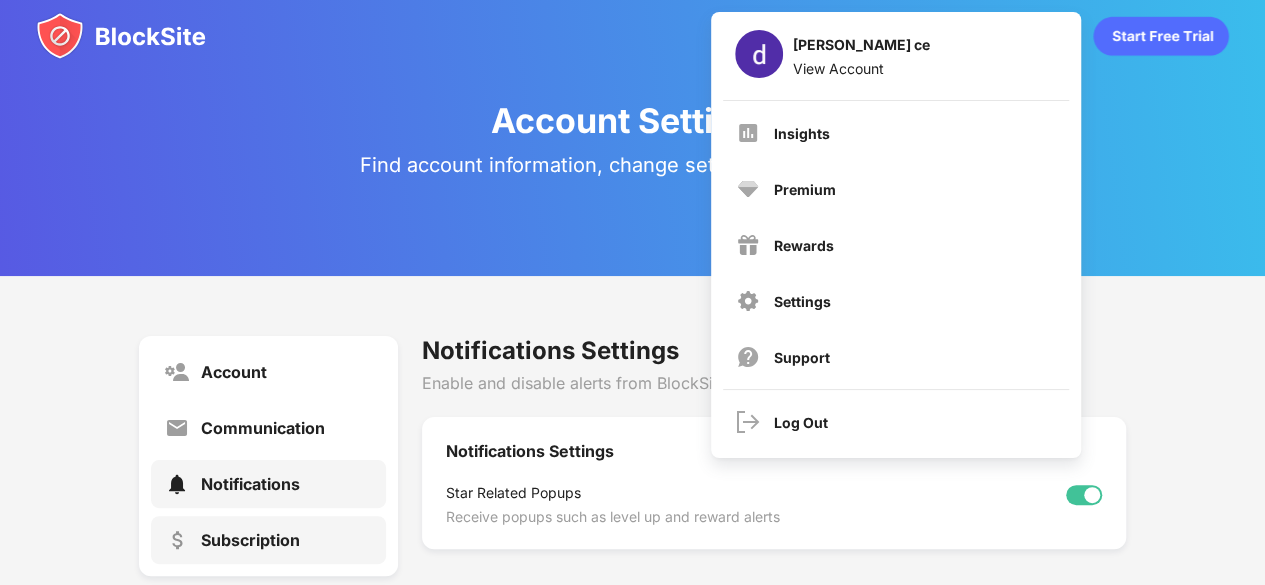 click on "Subscription" at bounding box center [250, 540] 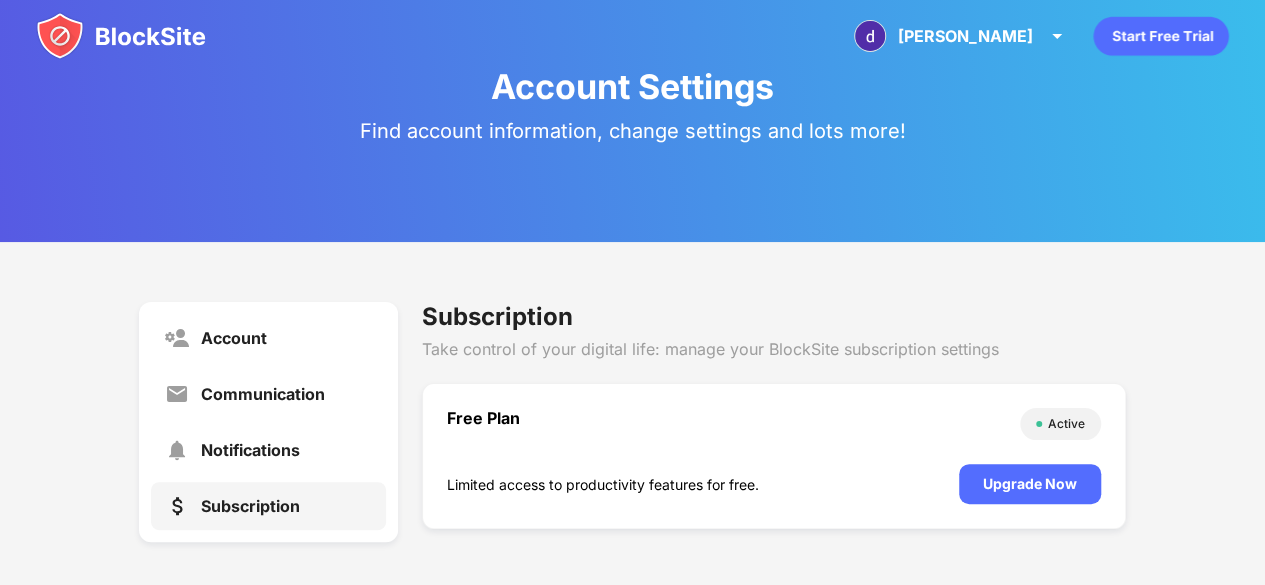 scroll, scrollTop: 50, scrollLeft: 0, axis: vertical 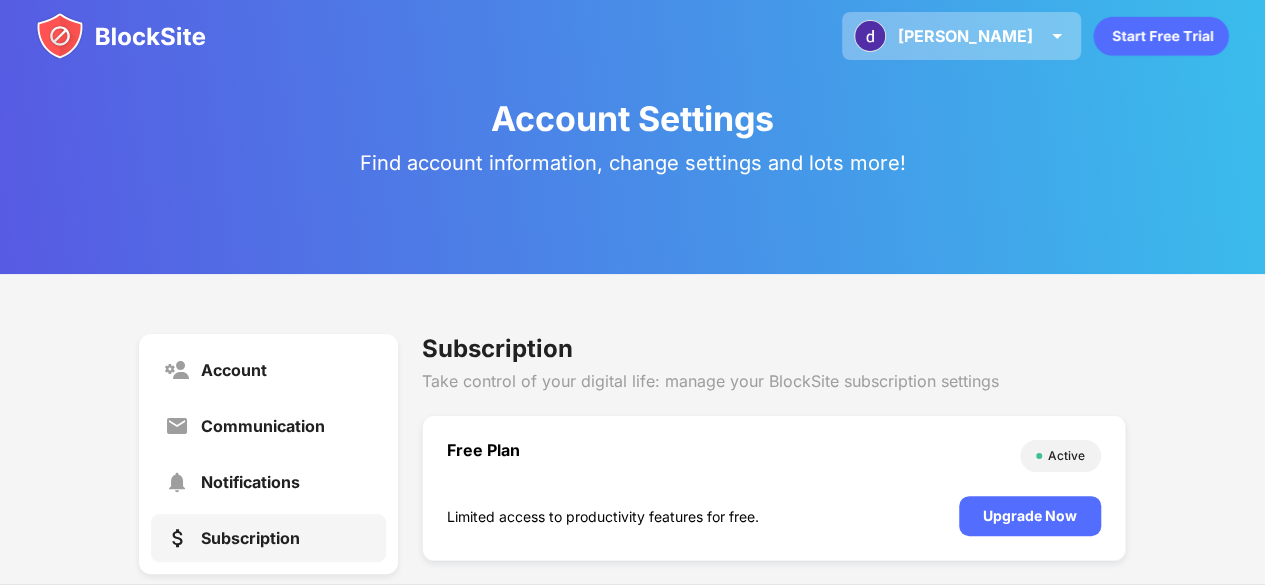 click at bounding box center (1057, 36) 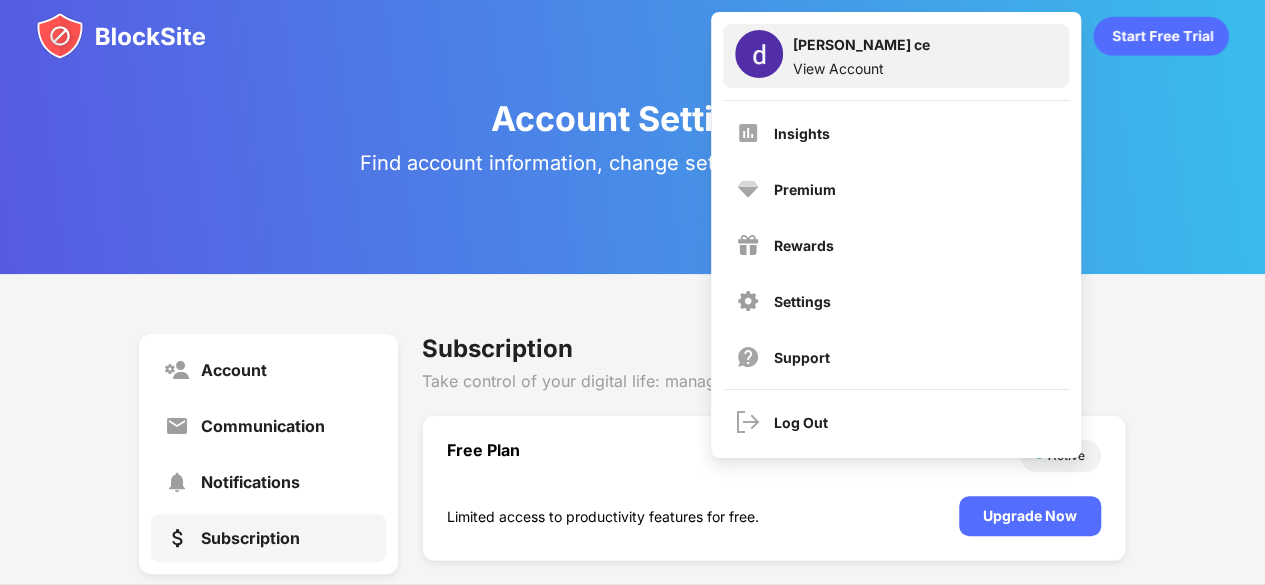 click on "dina ce View Account" at bounding box center [896, 56] 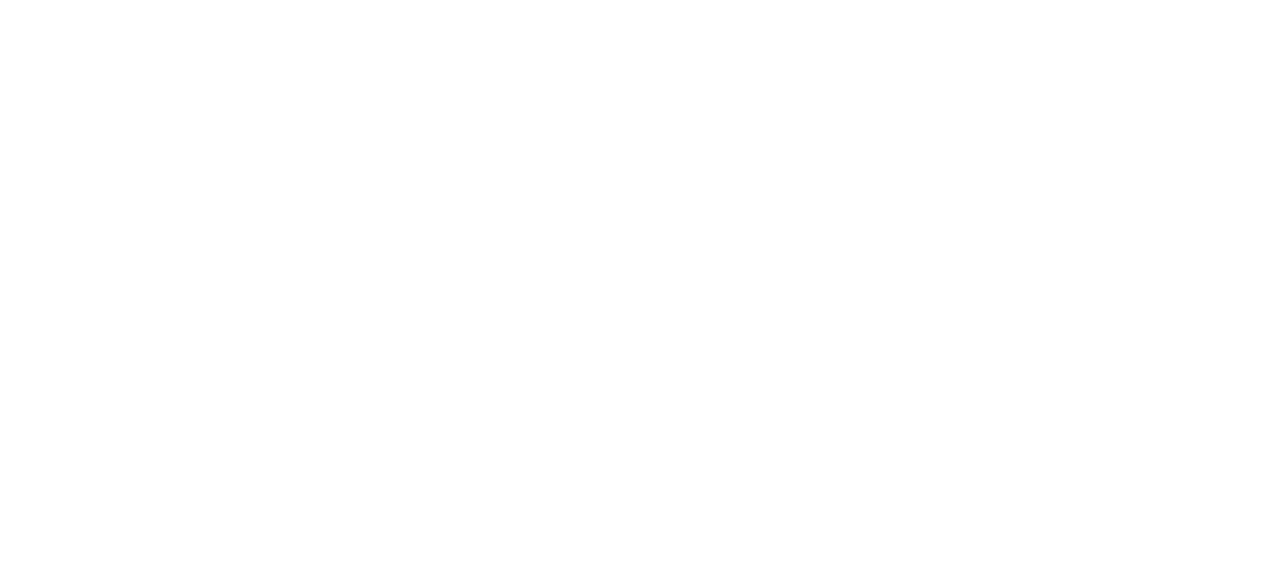 scroll, scrollTop: 0, scrollLeft: 0, axis: both 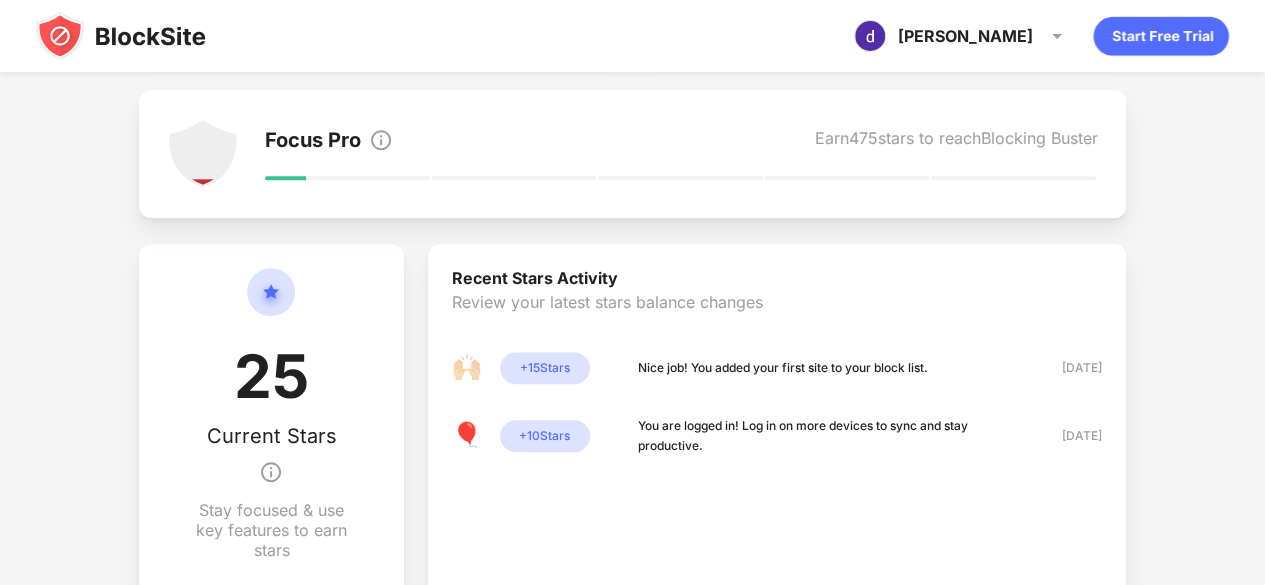 click on "🙌🏻 + 15  Stars Nice job! You added your first site to your block list. [DATE] 🎈 + 10  Stars You are logged in! Log in on more devices to sync and stay productive. [DATE]" at bounding box center (777, 404) 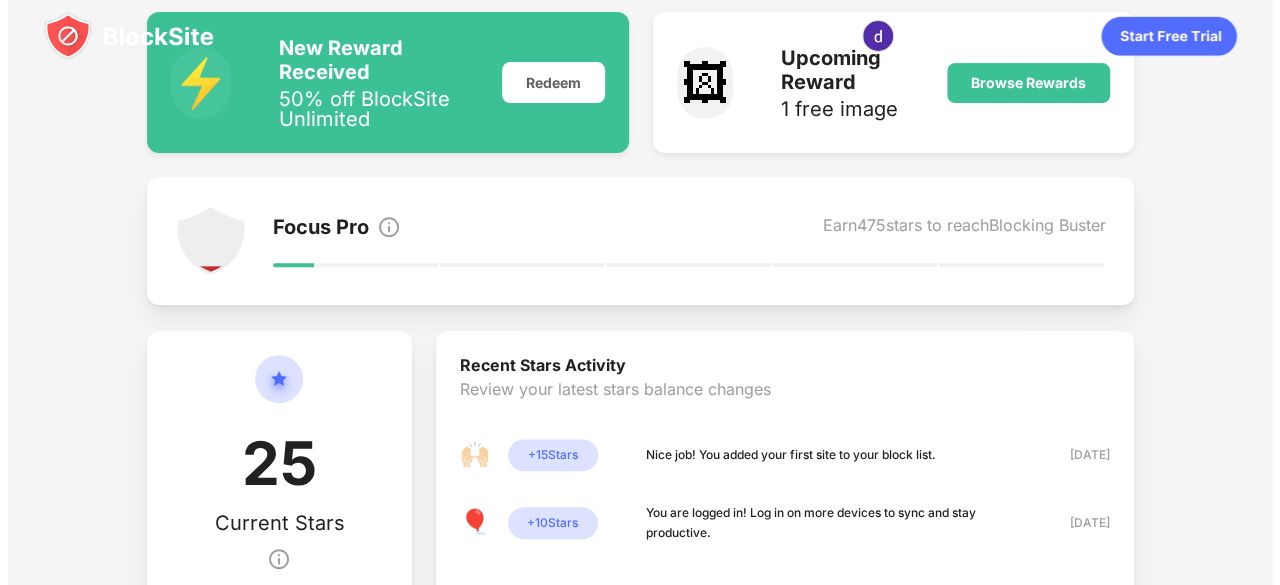 scroll, scrollTop: 0, scrollLeft: 0, axis: both 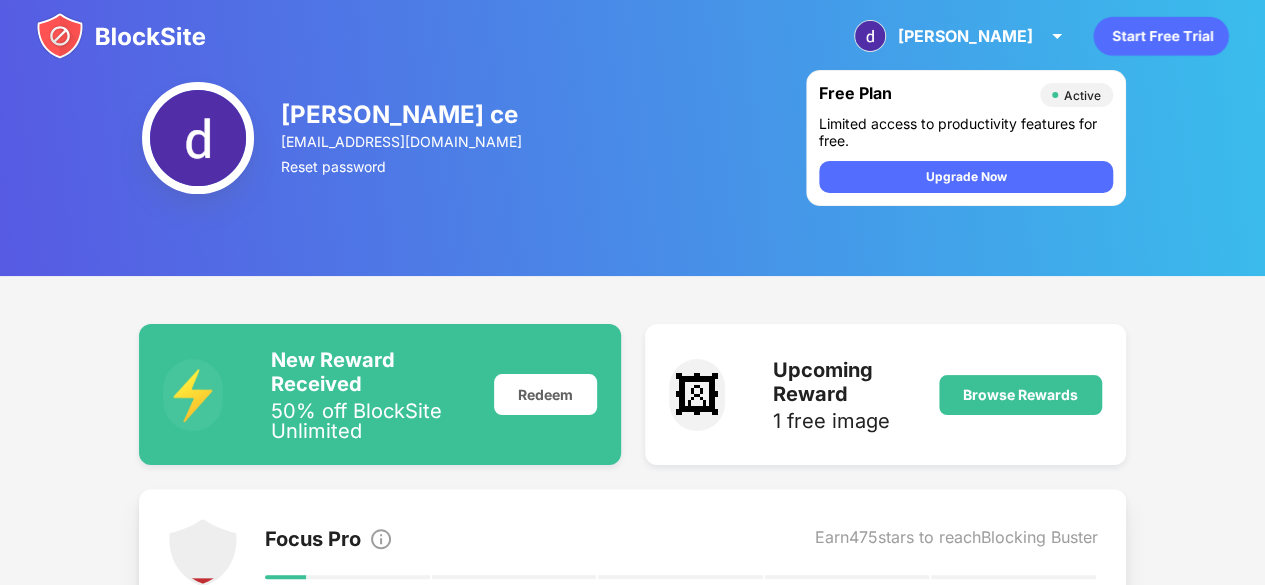 click at bounding box center [198, 138] 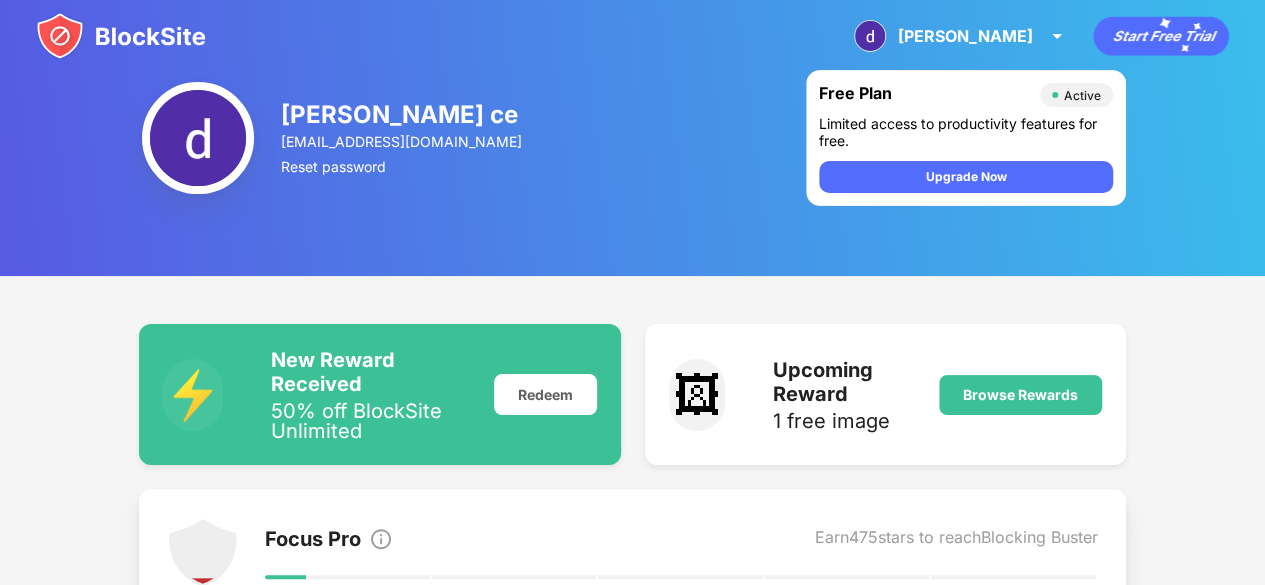 click at bounding box center [198, 138] 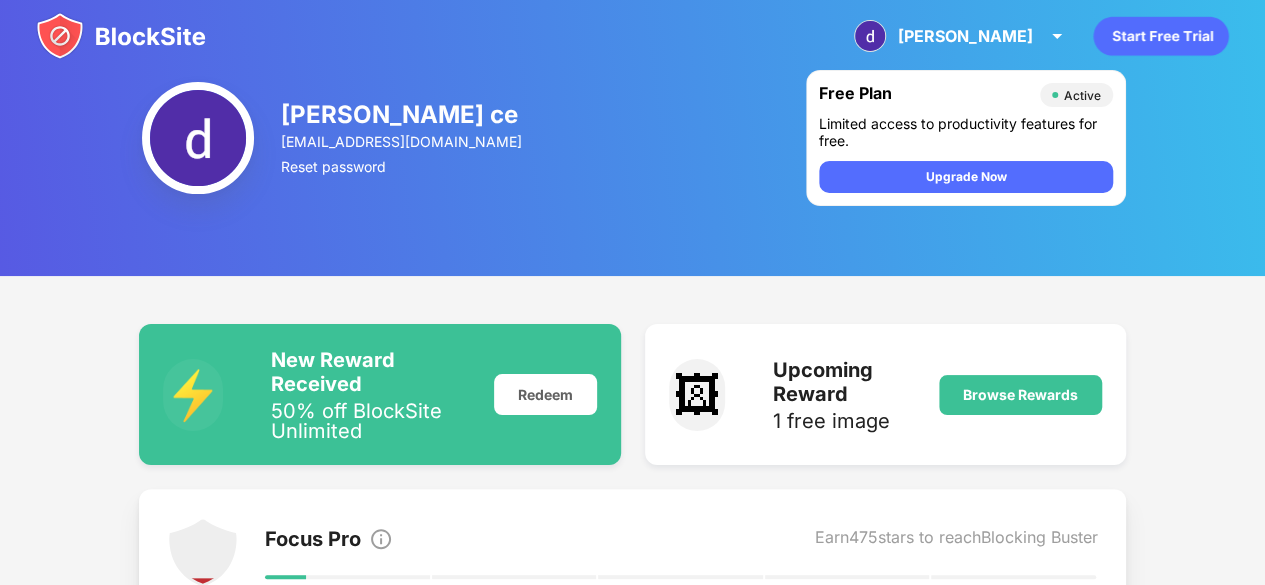 click on "[PERSON_NAME] ce [EMAIL_ADDRESS][DOMAIN_NAME] Reset password Free Plan Active Limited access to productivity features for free. Upgrade Now" at bounding box center [632, 138] 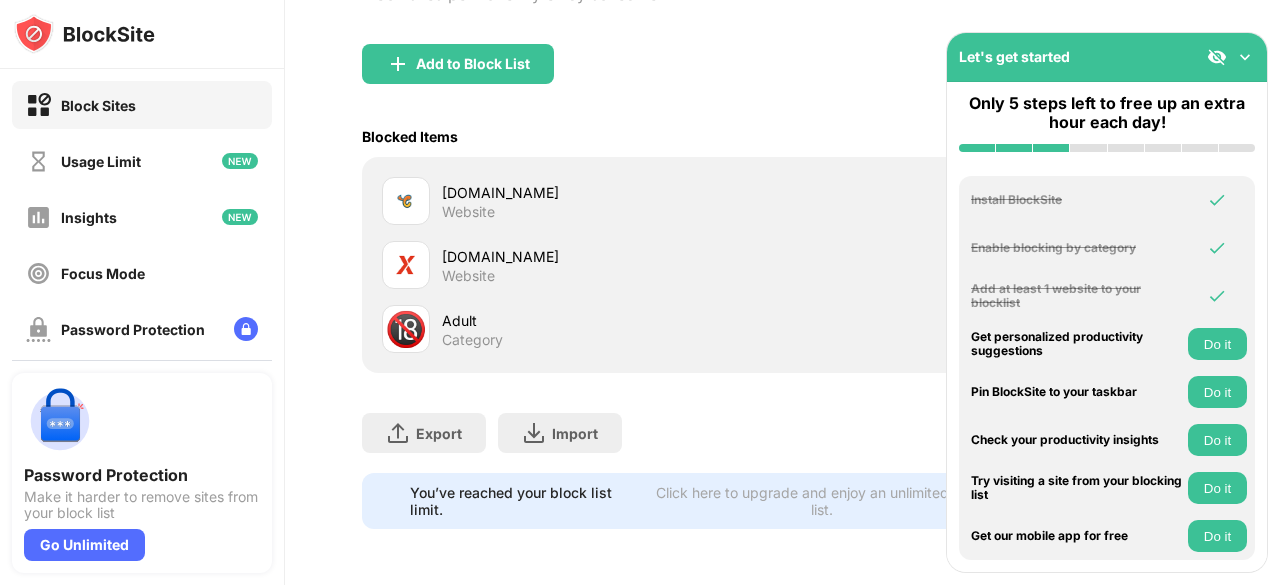 scroll, scrollTop: 204, scrollLeft: 0, axis: vertical 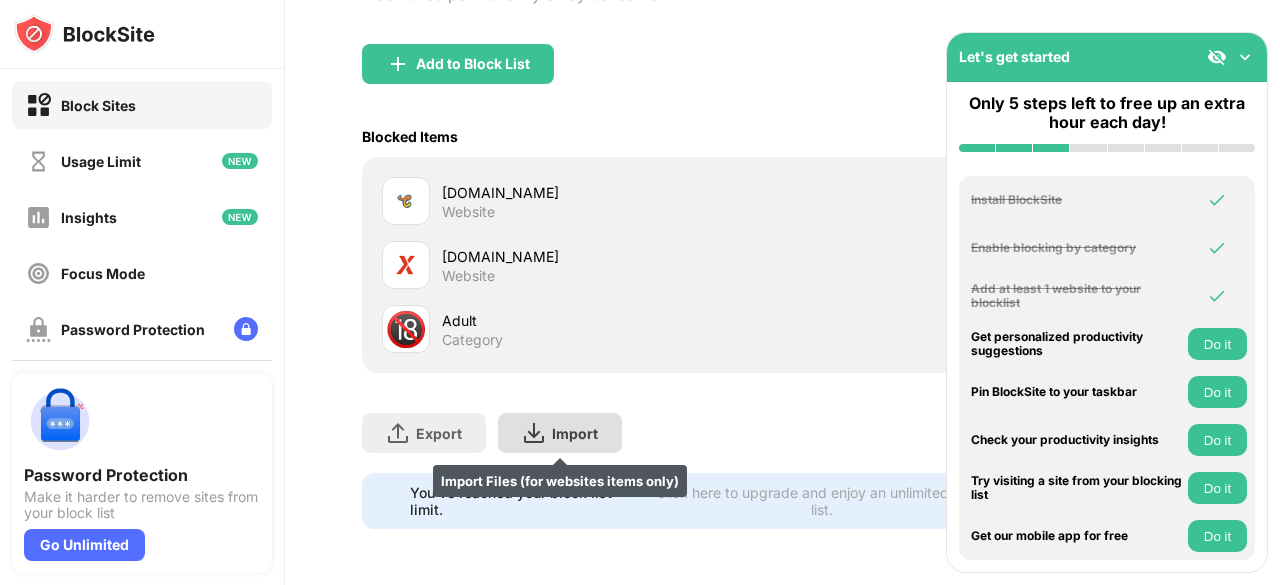 click on "Import Import Files (for websites items only)" at bounding box center (560, 433) 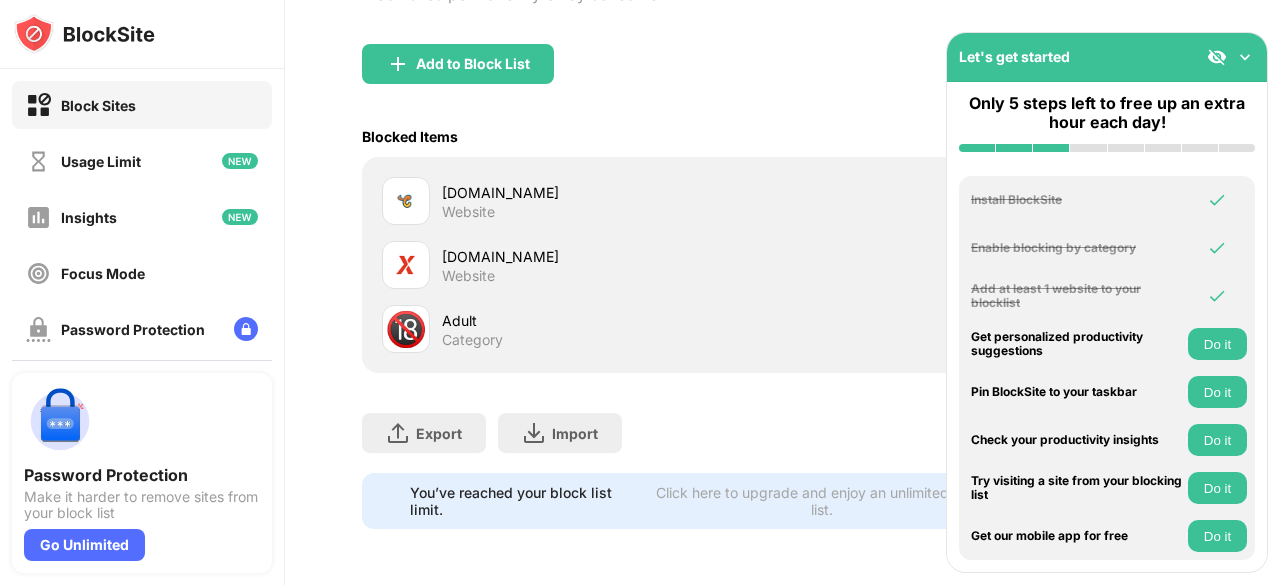 click on "Add to Block List" at bounding box center (458, 64) 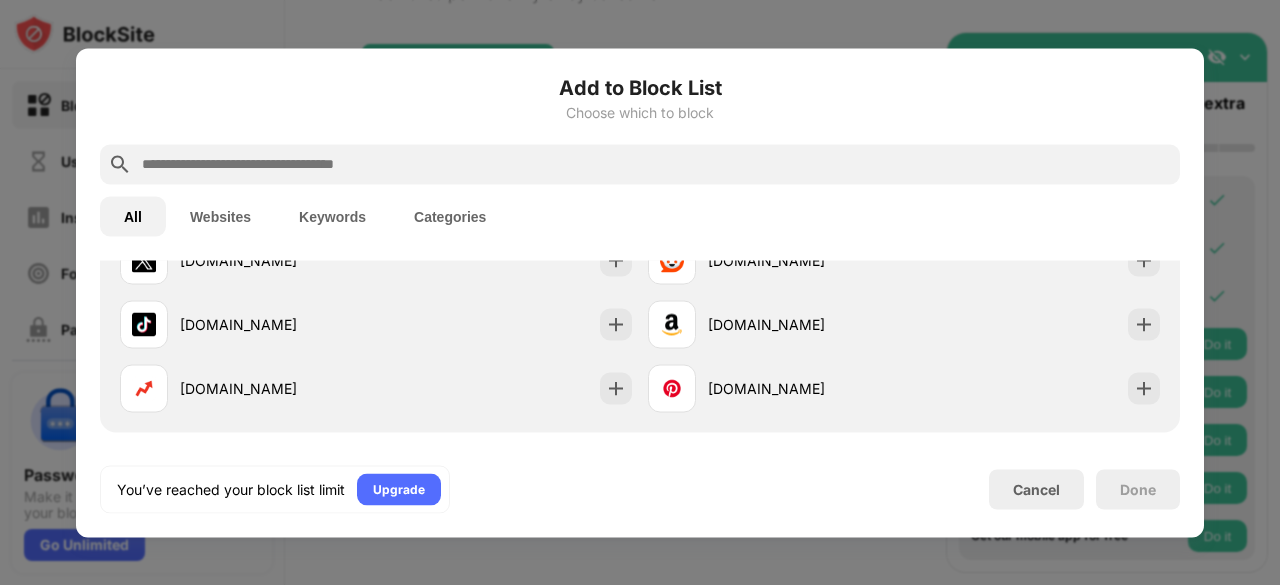 scroll, scrollTop: 520, scrollLeft: 0, axis: vertical 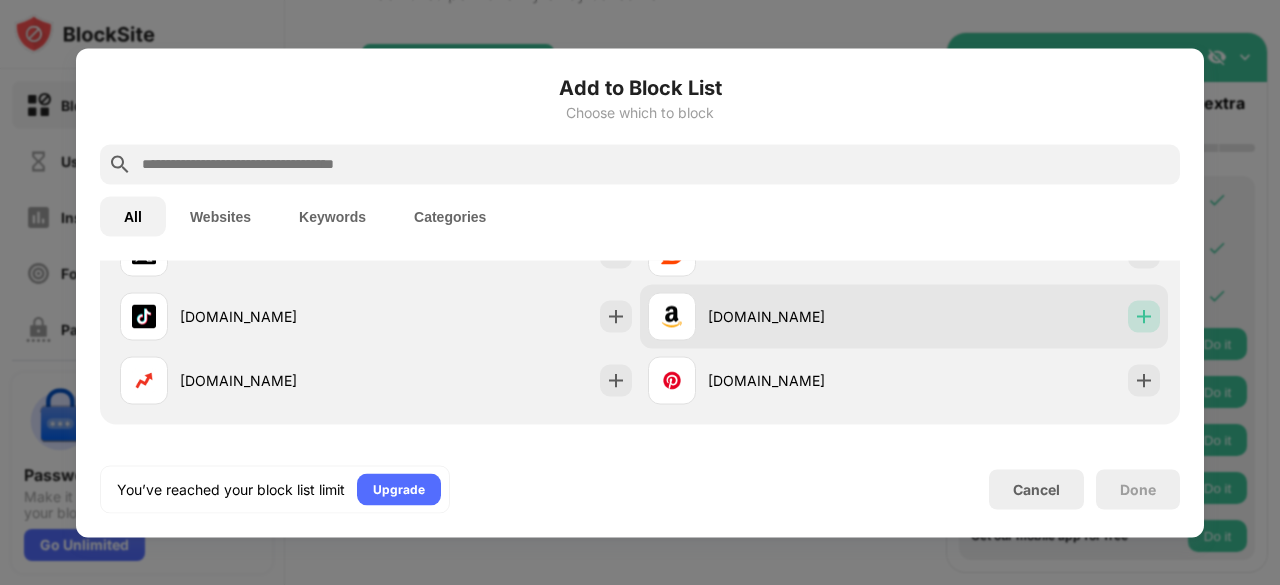 click at bounding box center (1144, 316) 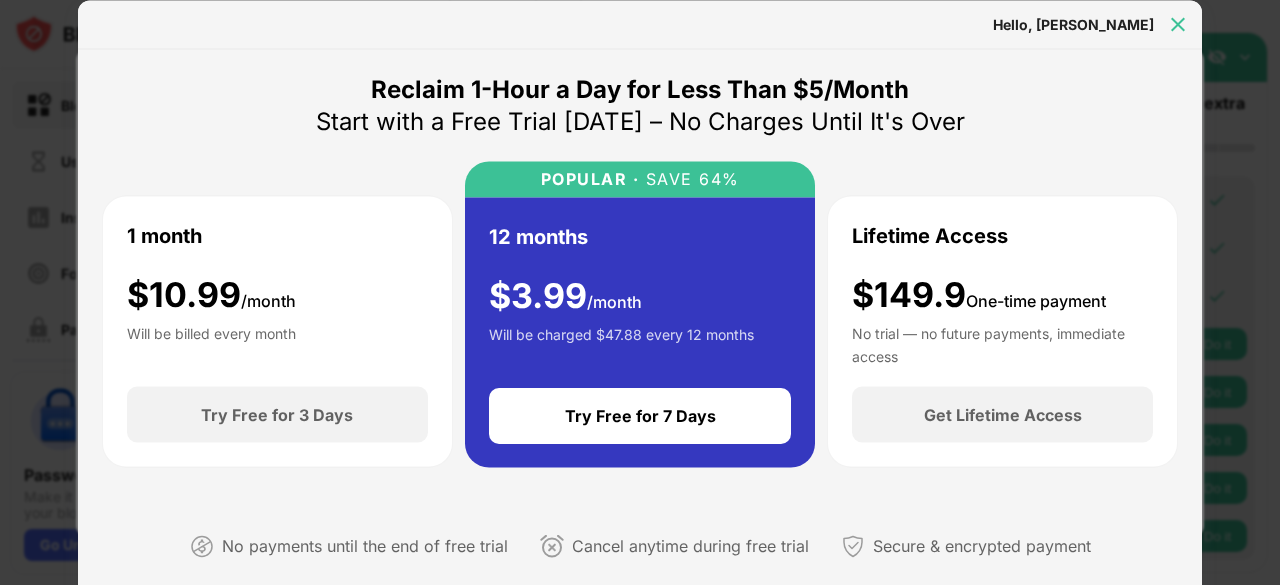 click at bounding box center [1178, 24] 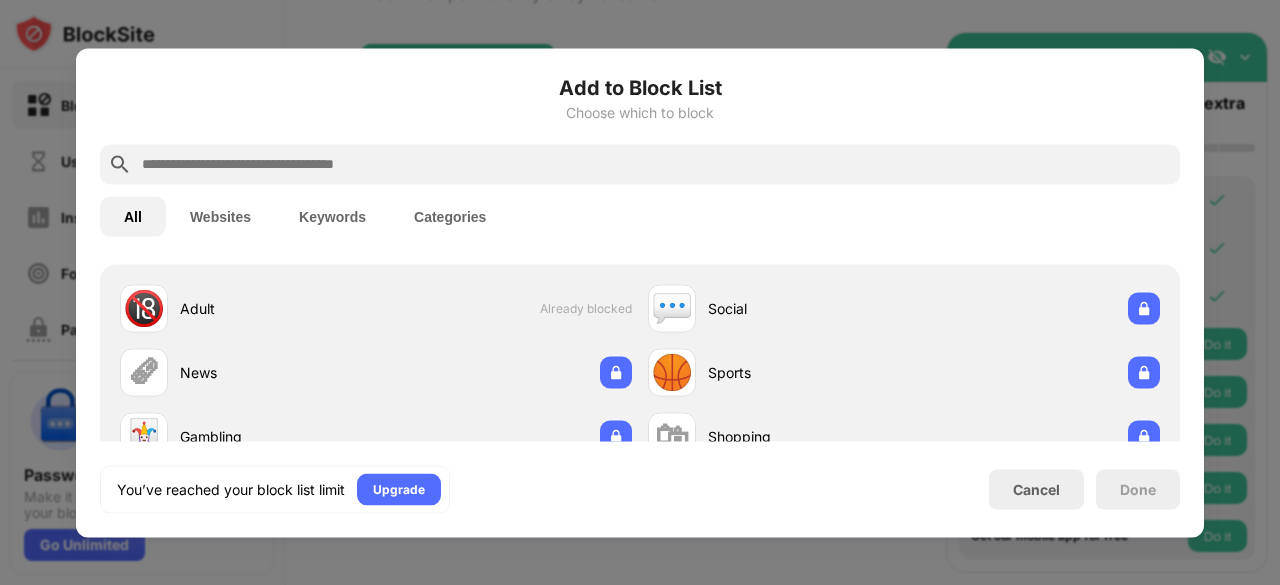 scroll, scrollTop: 55, scrollLeft: 0, axis: vertical 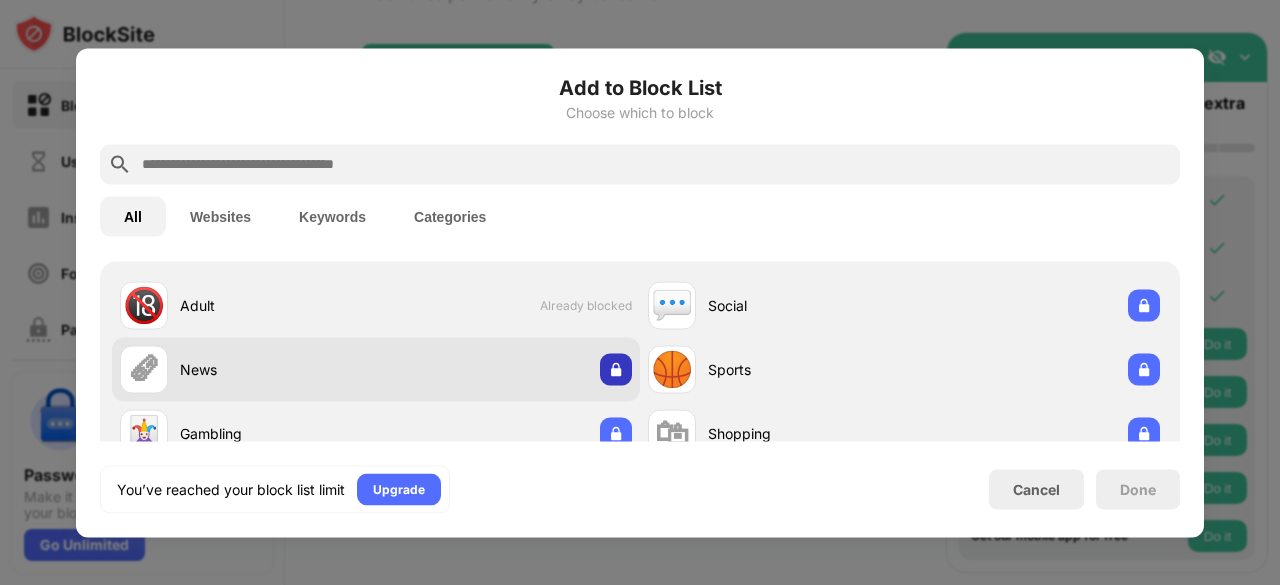 click at bounding box center [616, 369] 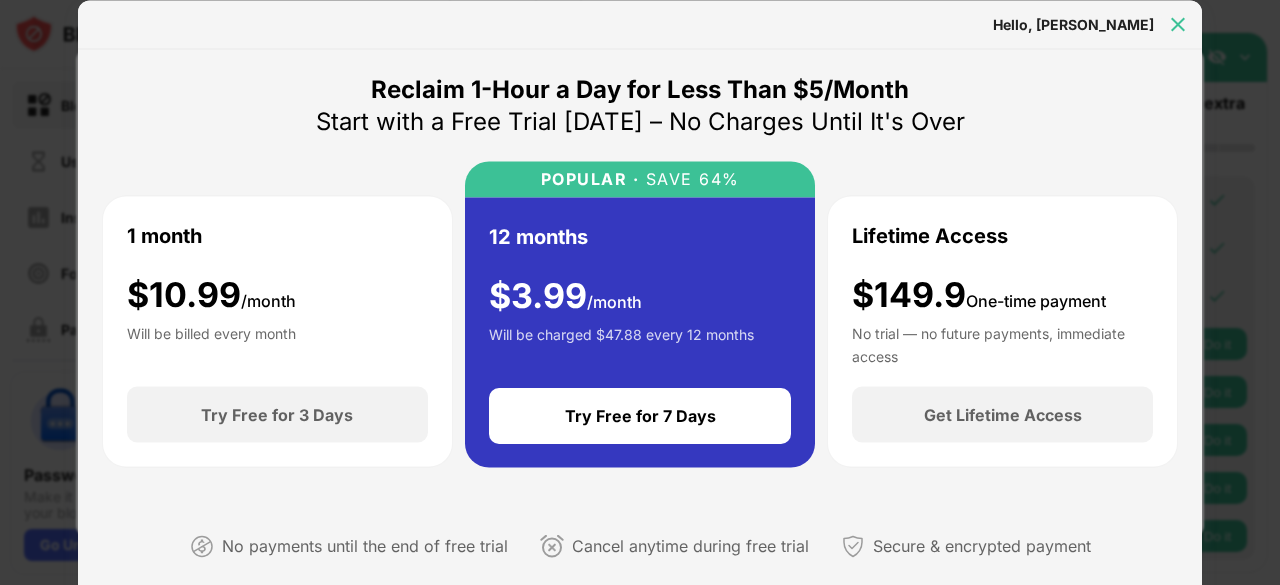 click at bounding box center [1178, 24] 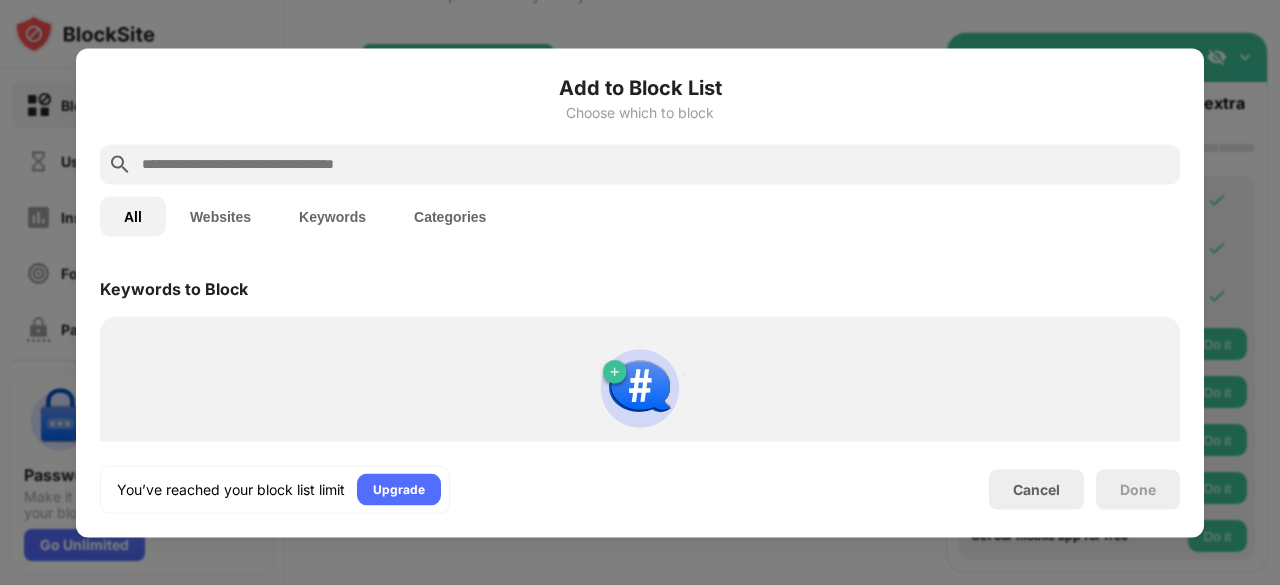 scroll, scrollTop: 1102, scrollLeft: 0, axis: vertical 